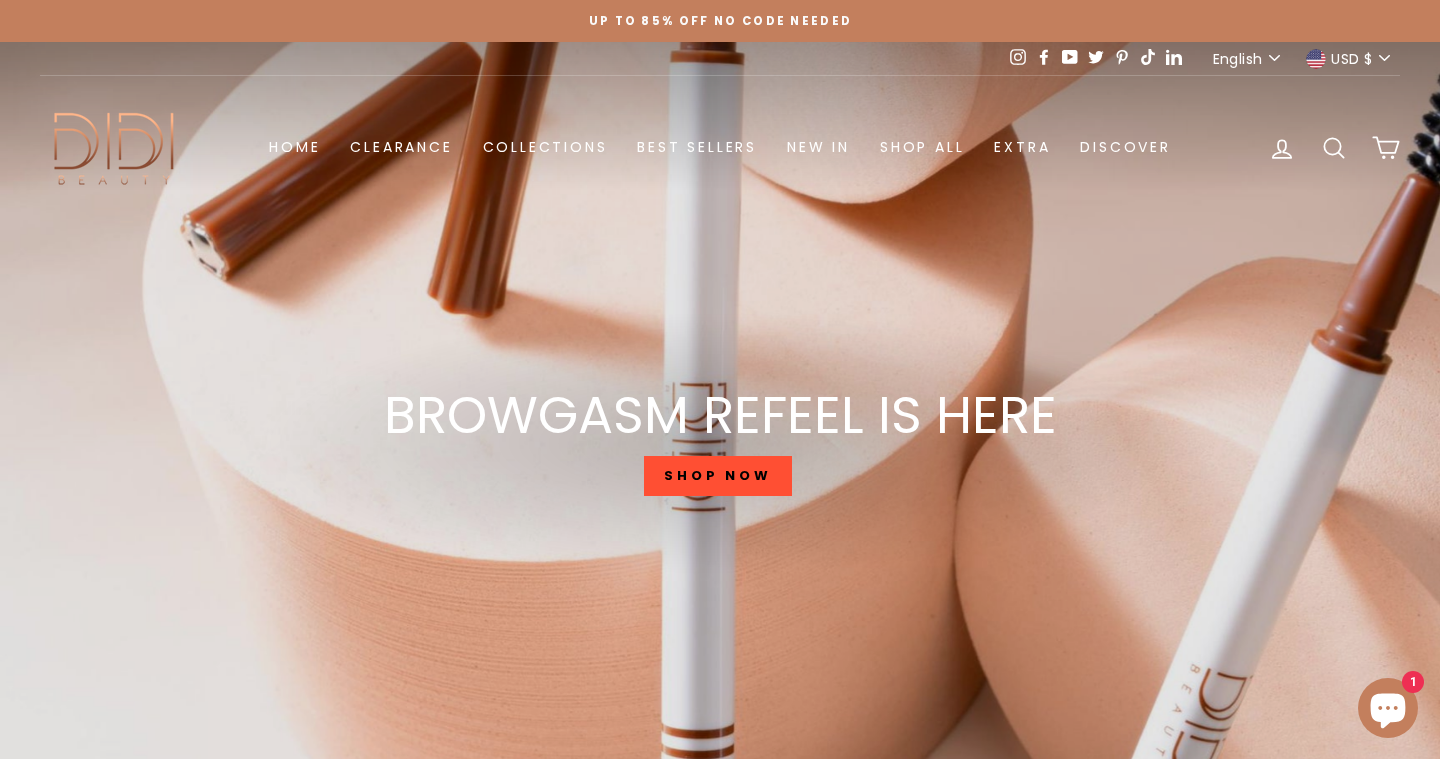 scroll, scrollTop: 0, scrollLeft: 0, axis: both 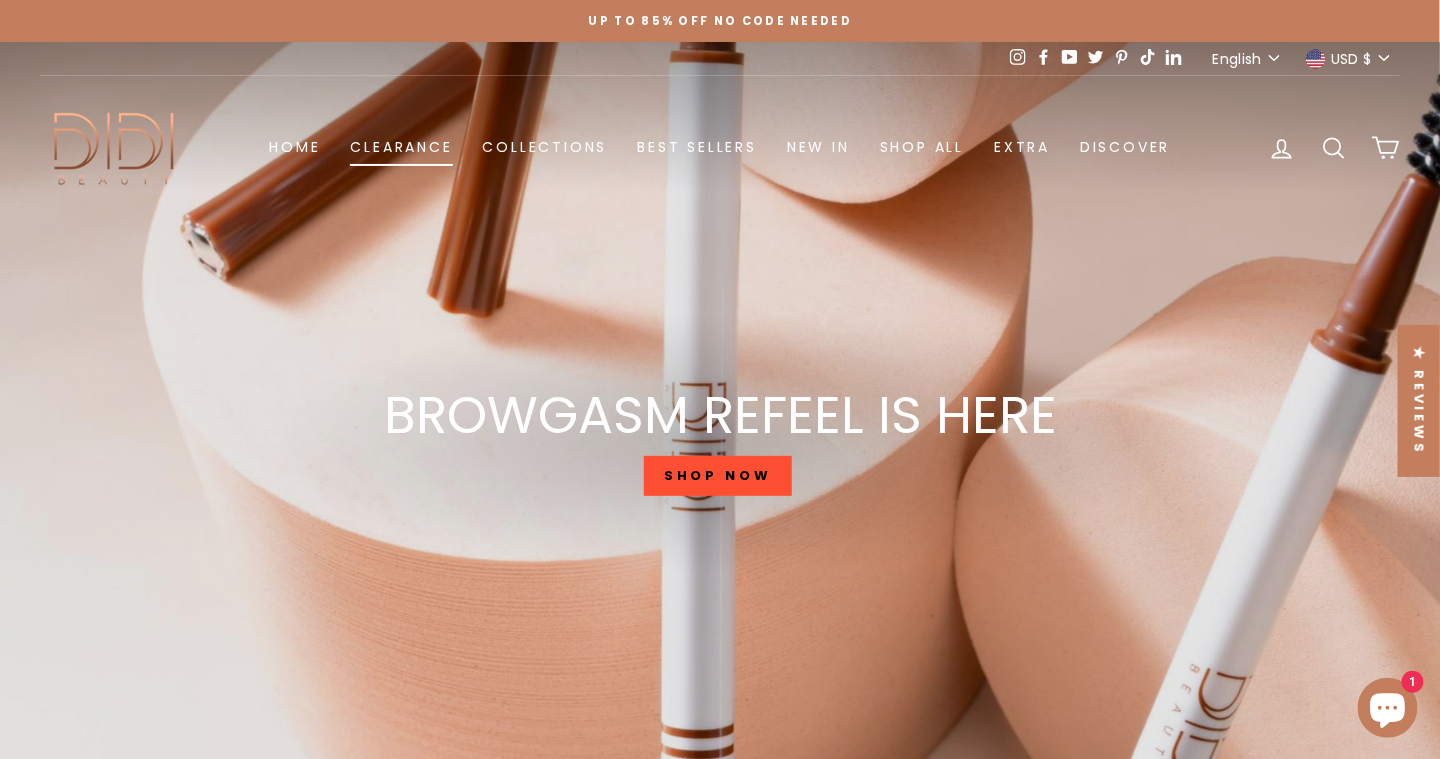 click on "Clearance" at bounding box center (401, 147) 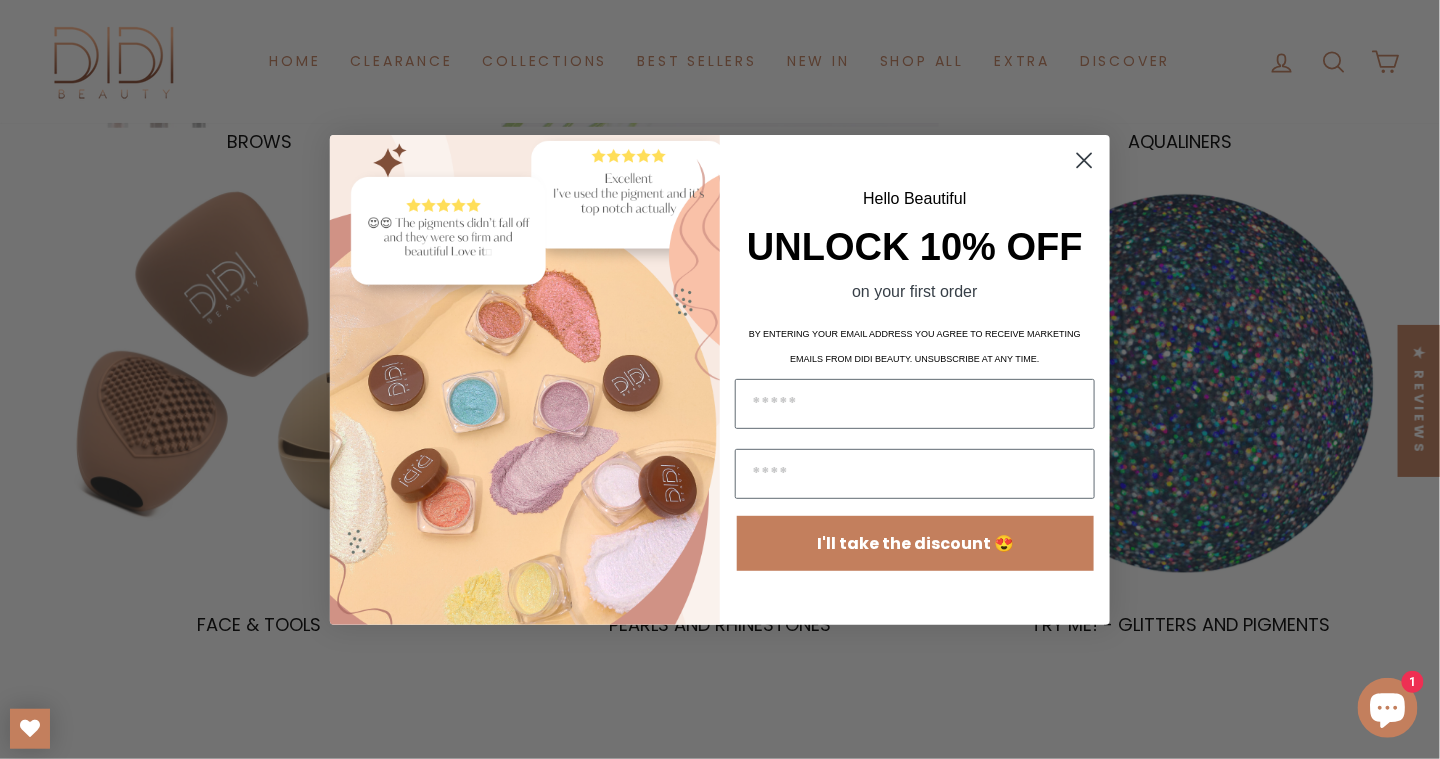 scroll, scrollTop: 600, scrollLeft: 0, axis: vertical 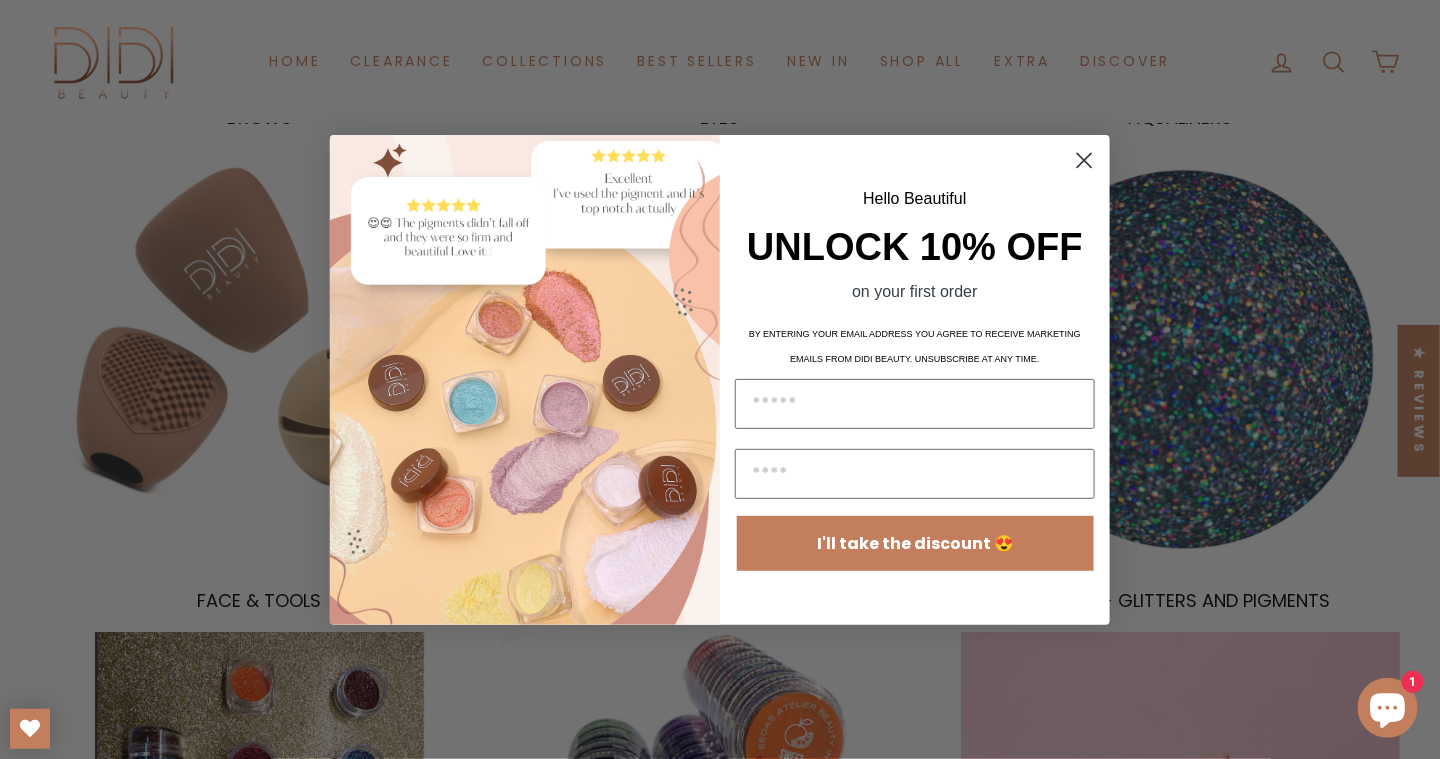 click 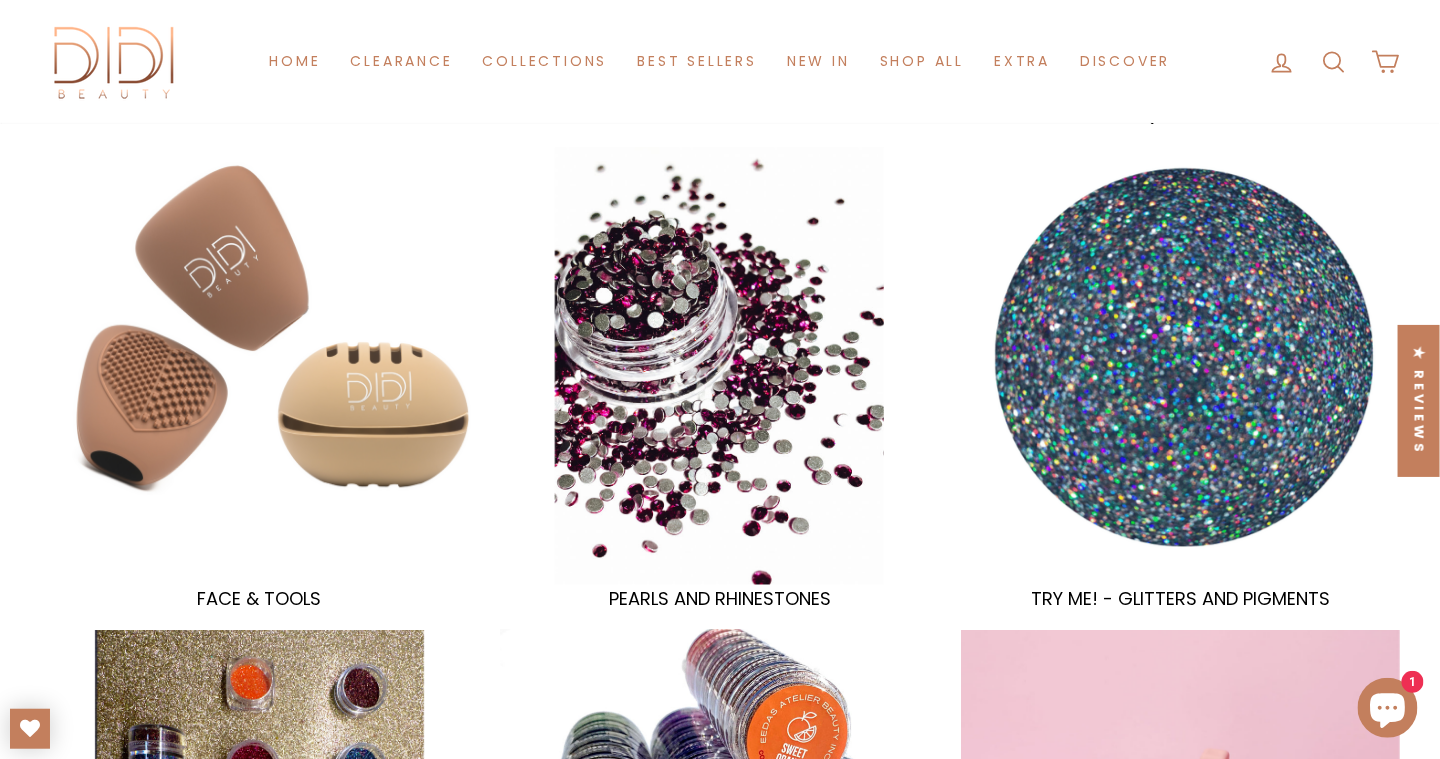 scroll, scrollTop: 600, scrollLeft: 0, axis: vertical 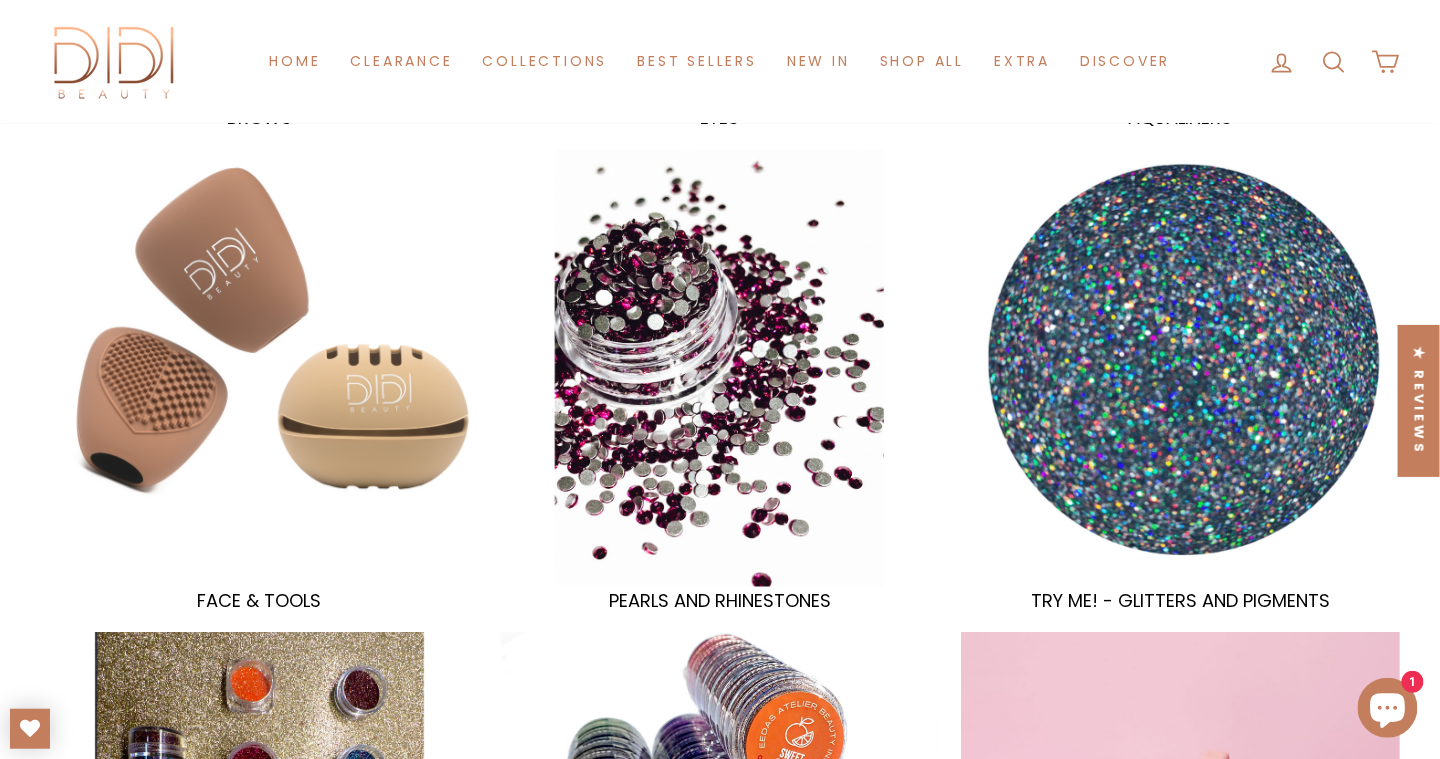 click at bounding box center (1181, 368) 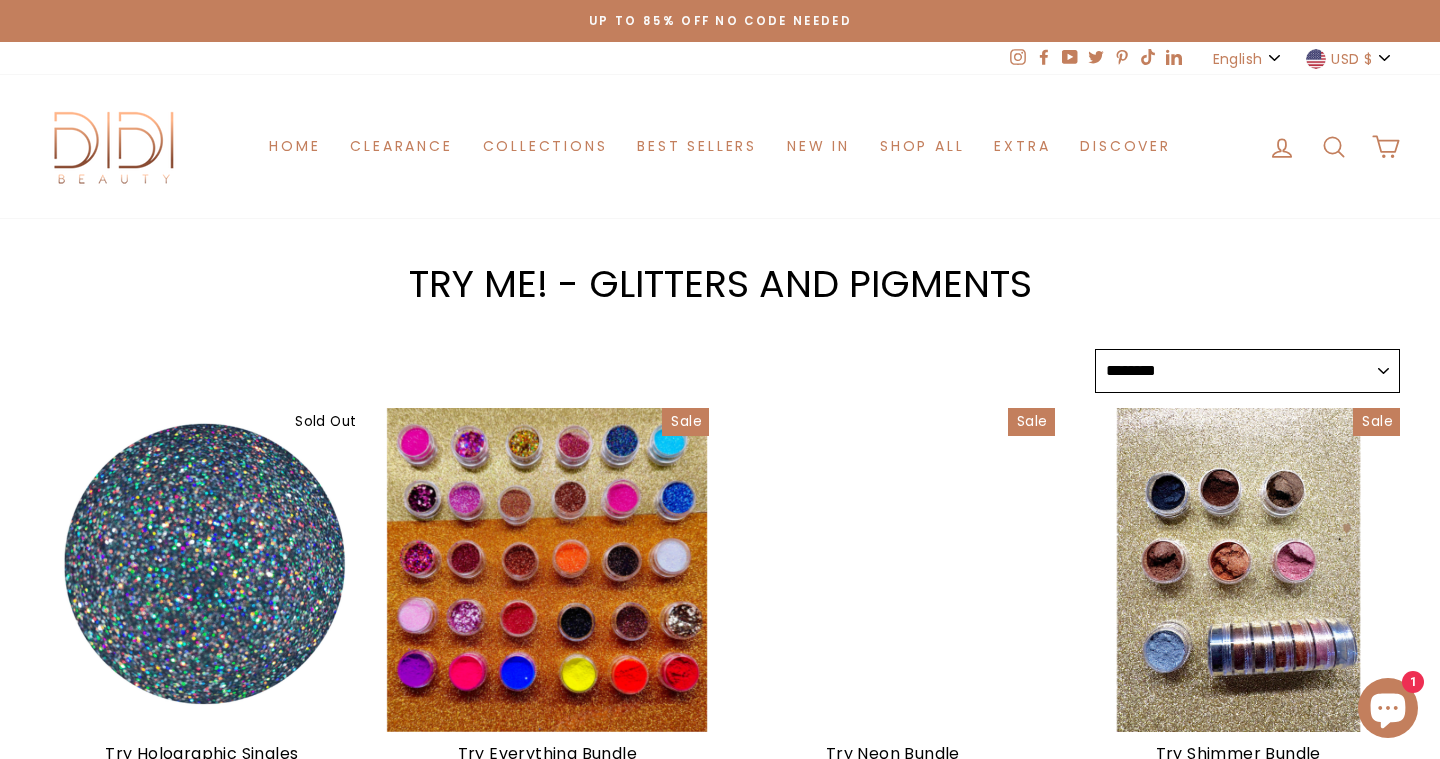 select on "******" 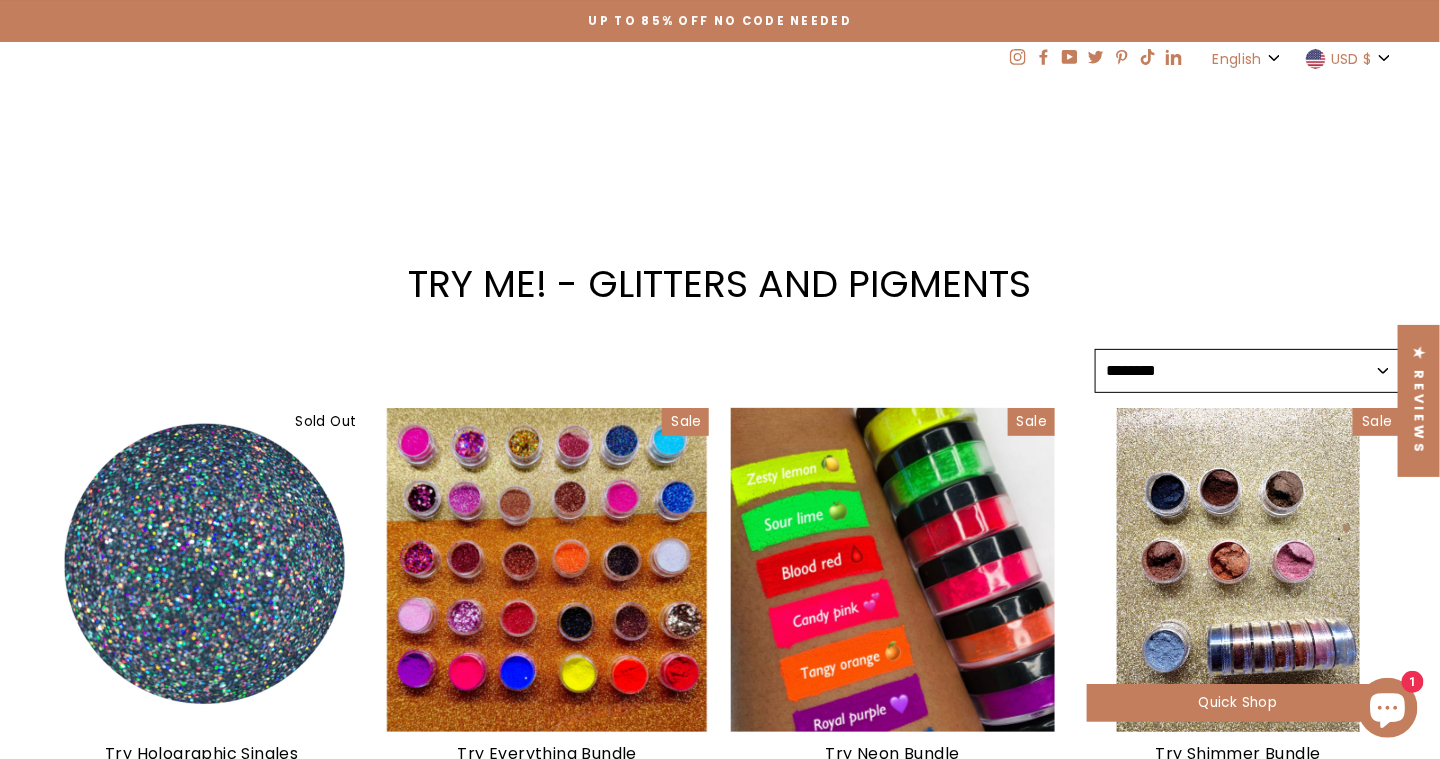 scroll, scrollTop: 300, scrollLeft: 0, axis: vertical 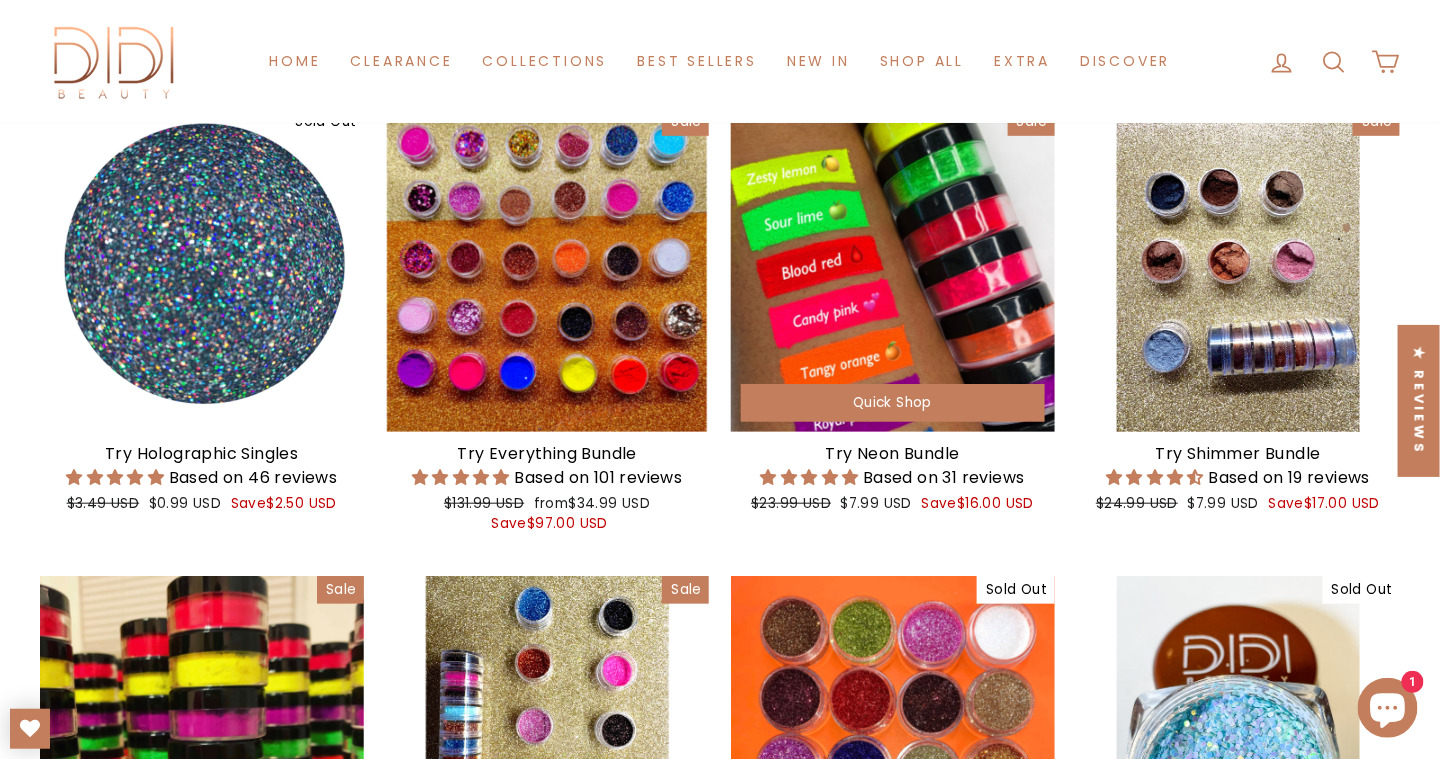 click at bounding box center (893, 270) 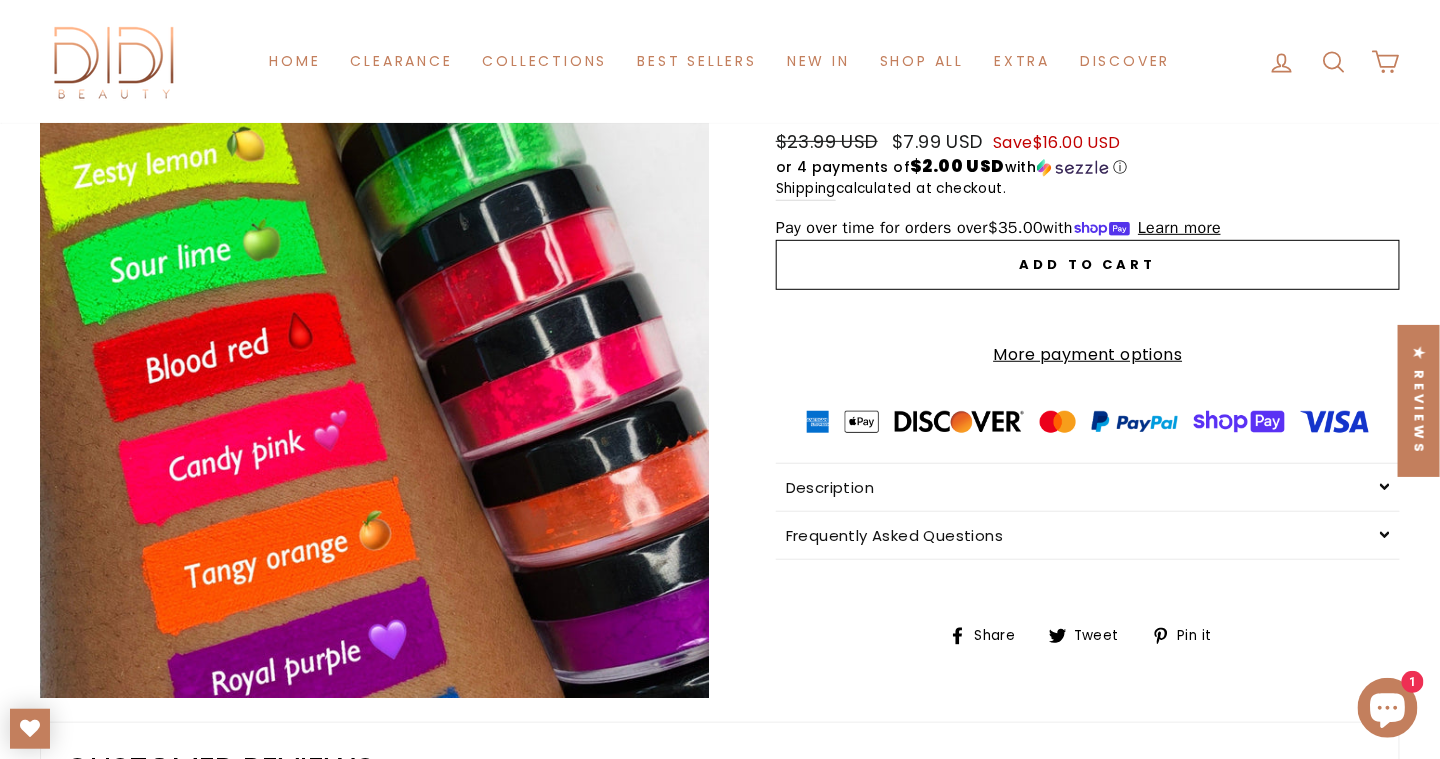 scroll, scrollTop: 300, scrollLeft: 0, axis: vertical 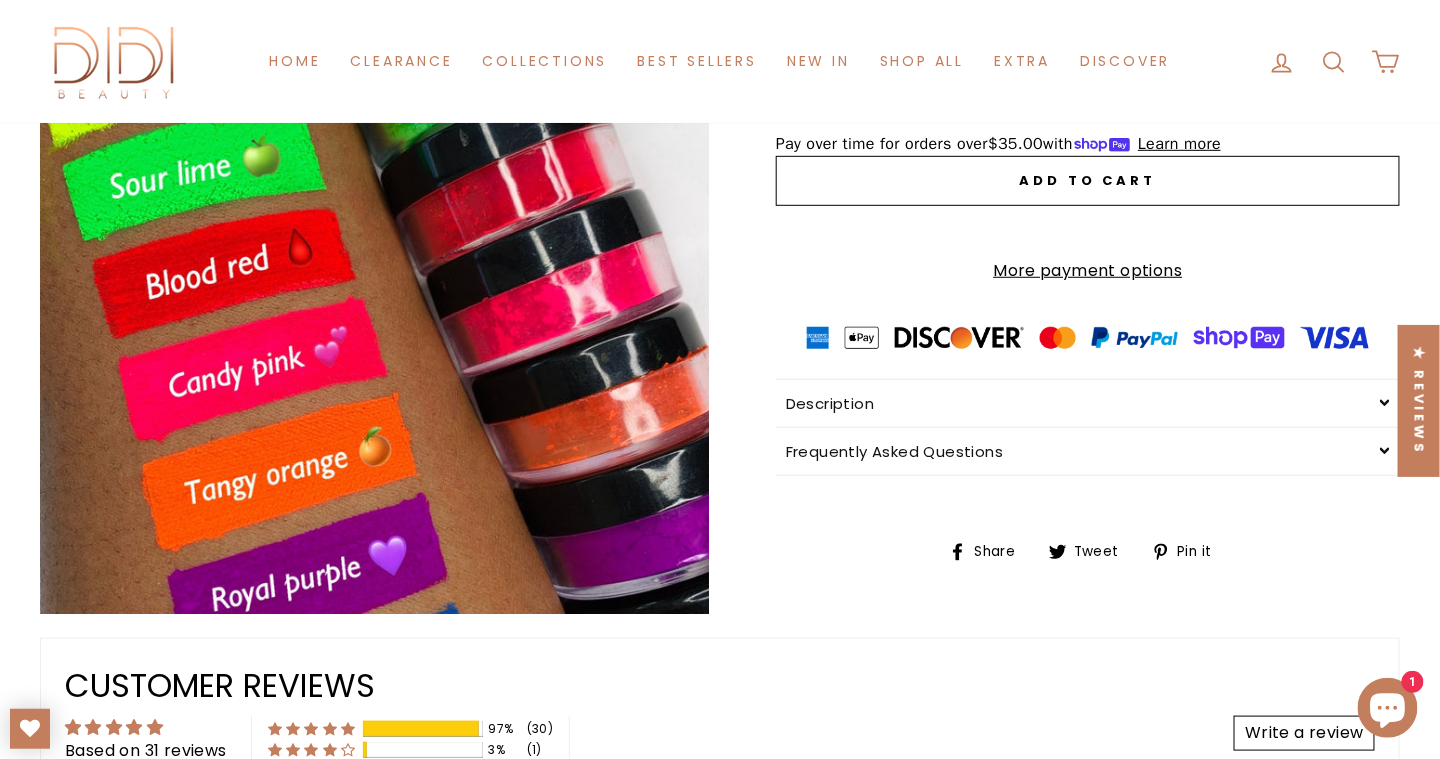 click on "Add to cart" at bounding box center [1088, 181] 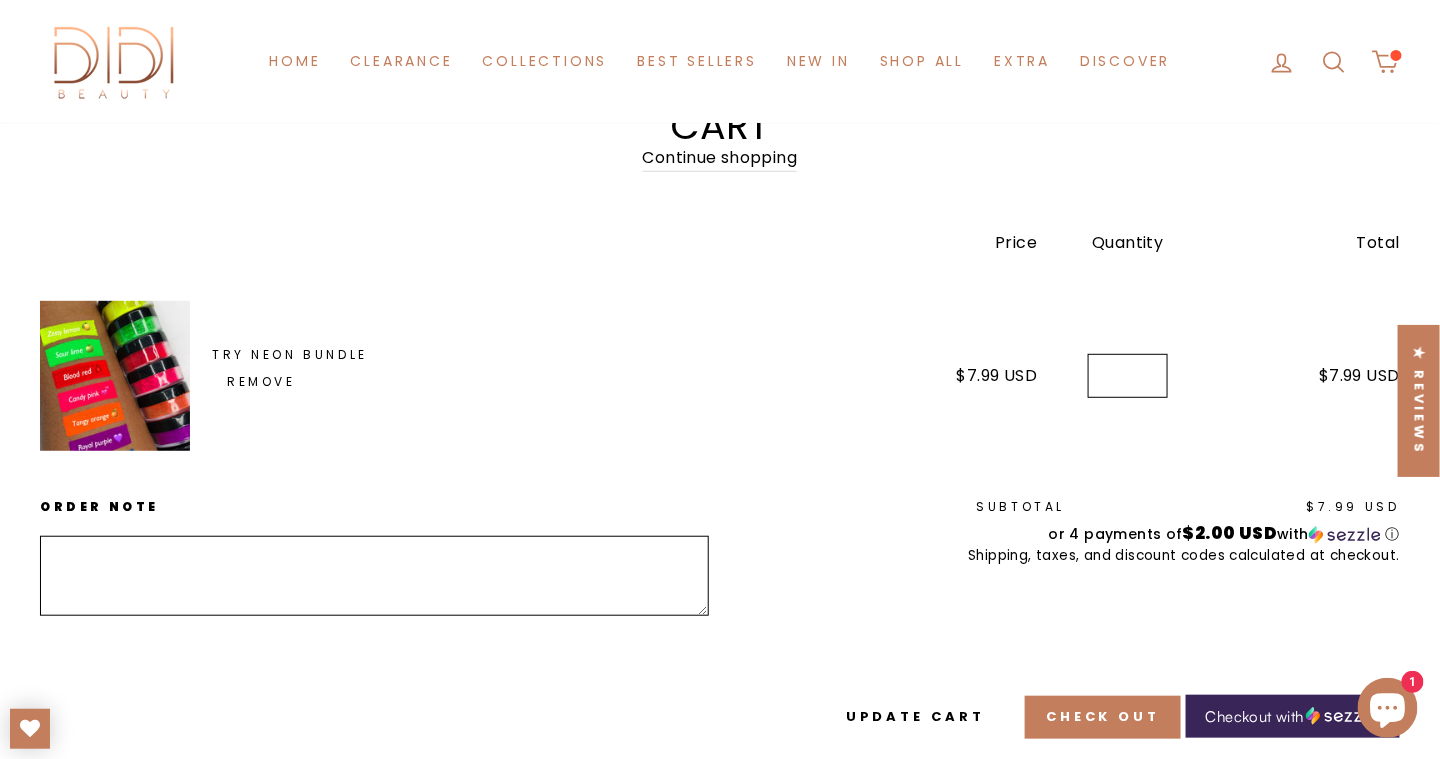 scroll, scrollTop: 0, scrollLeft: 0, axis: both 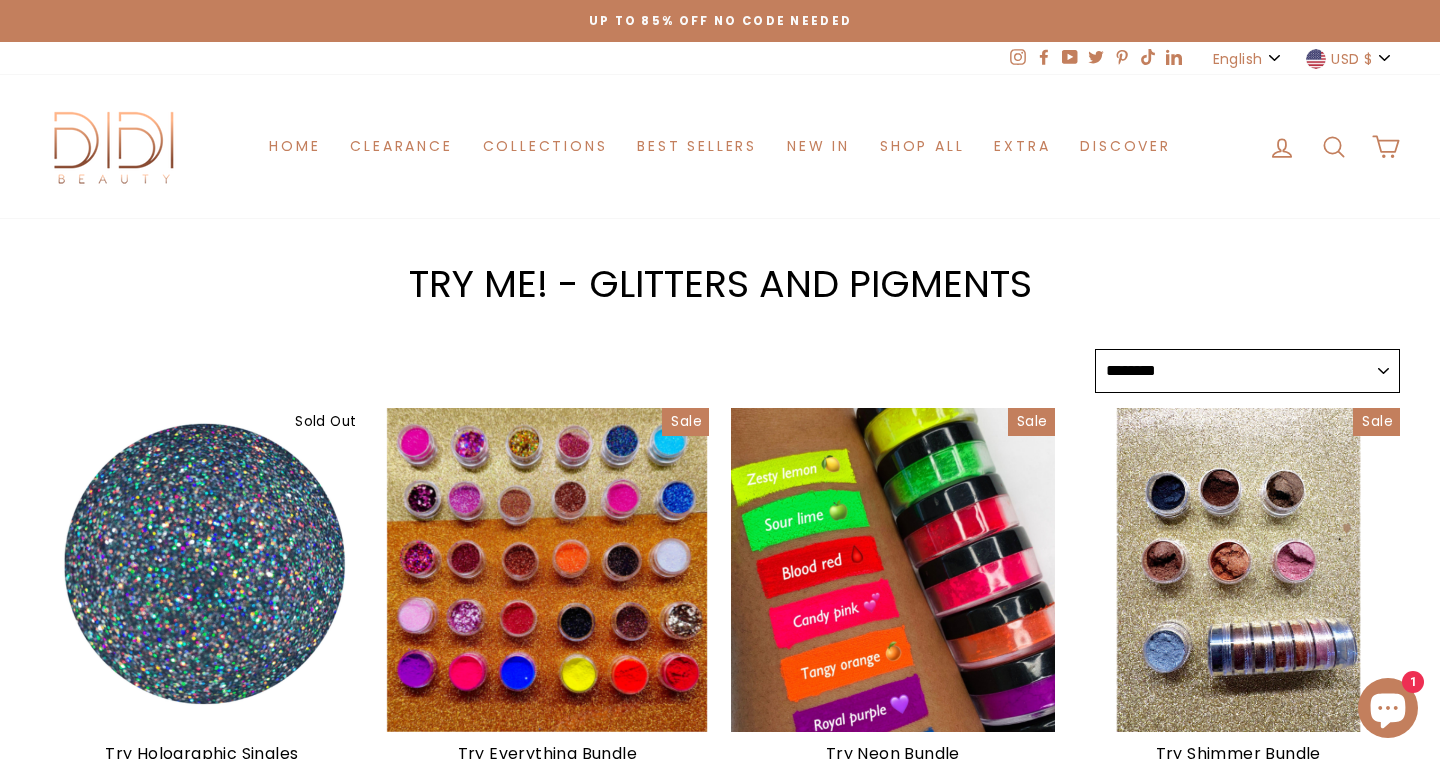 select on "******" 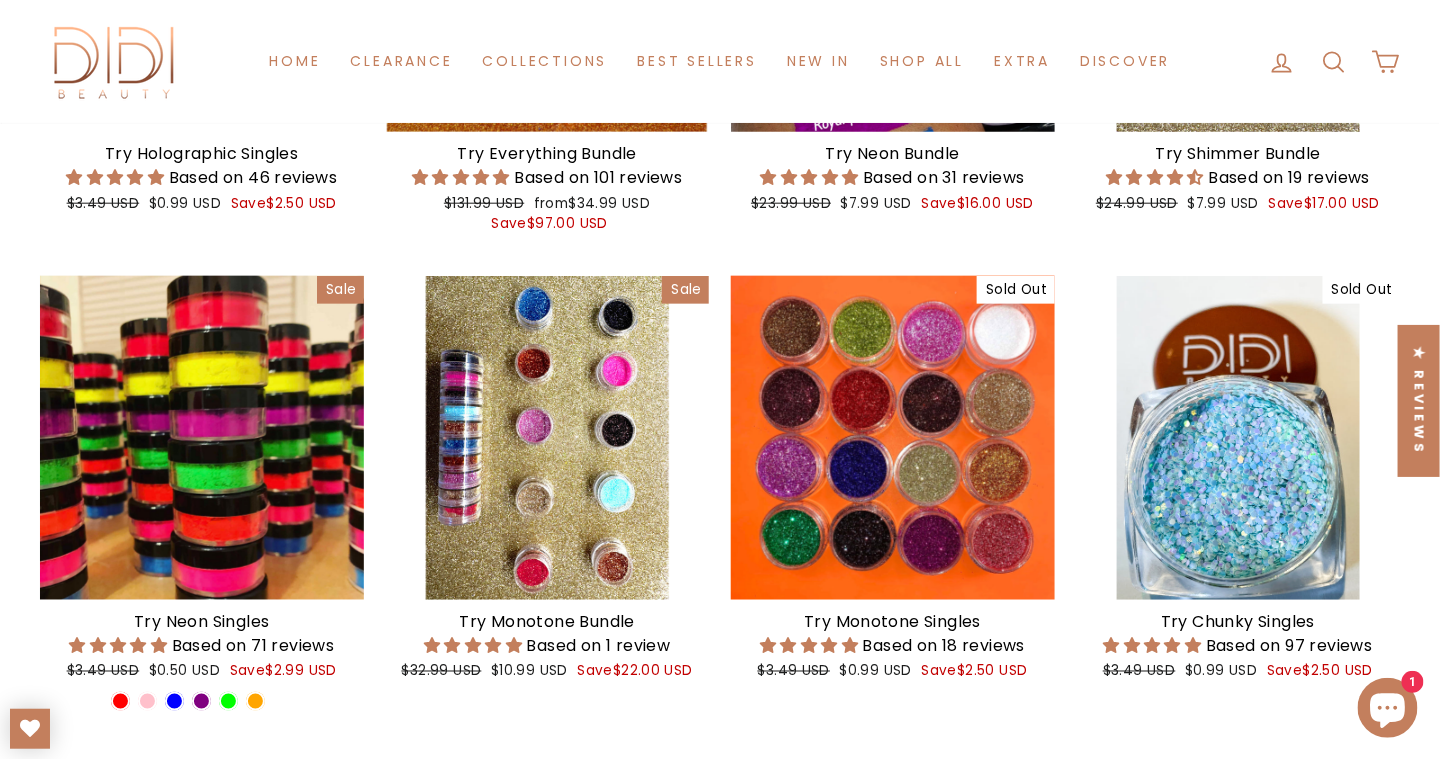 scroll, scrollTop: 700, scrollLeft: 0, axis: vertical 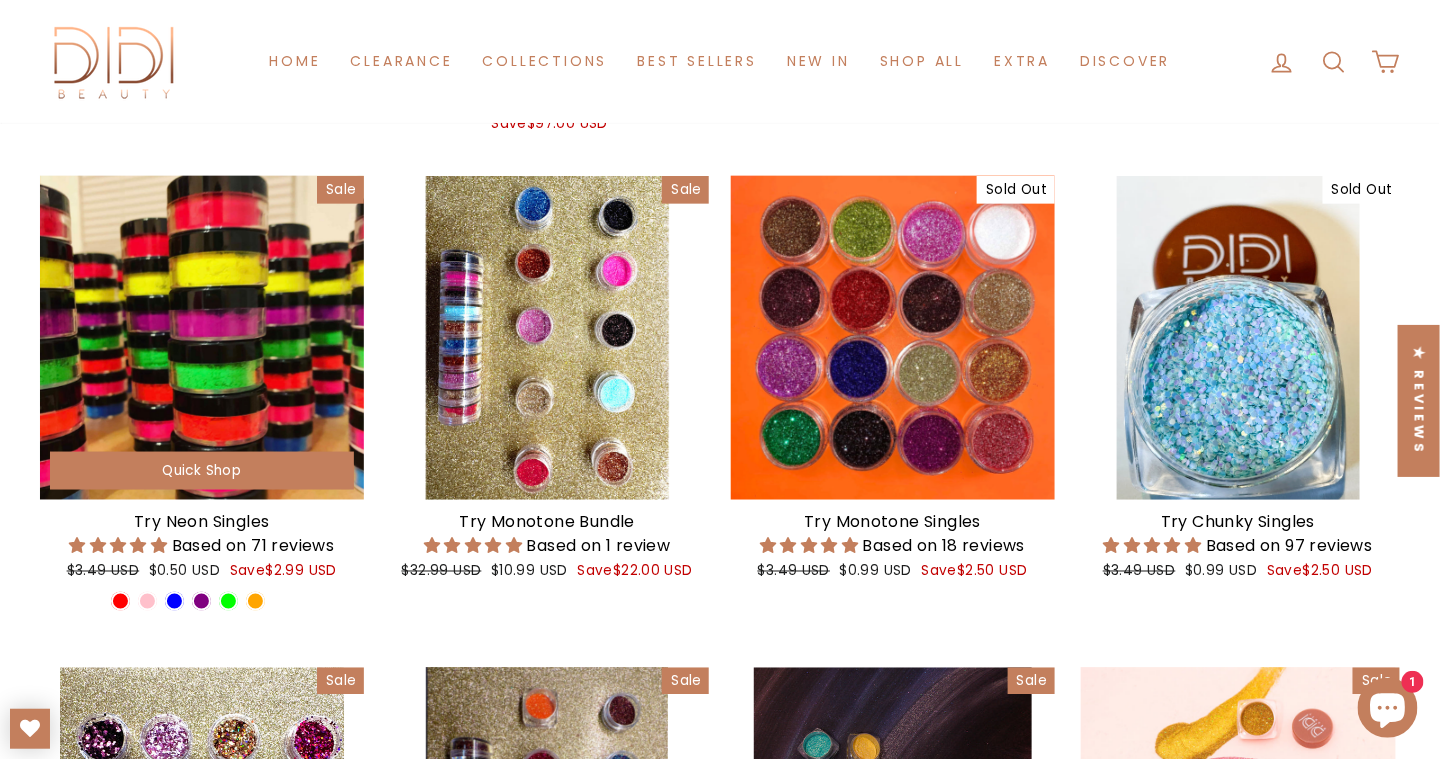 click at bounding box center (202, 338) 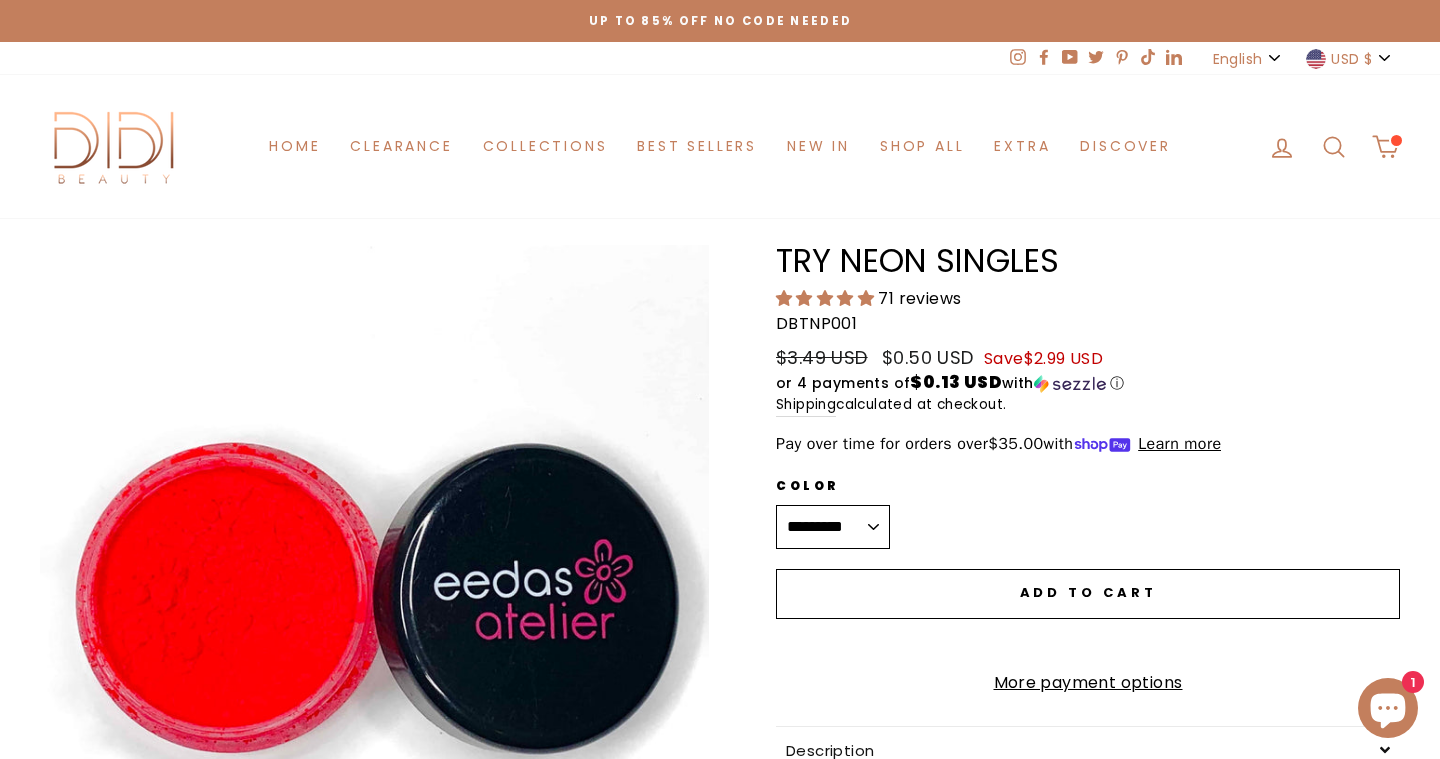 scroll, scrollTop: 0, scrollLeft: 0, axis: both 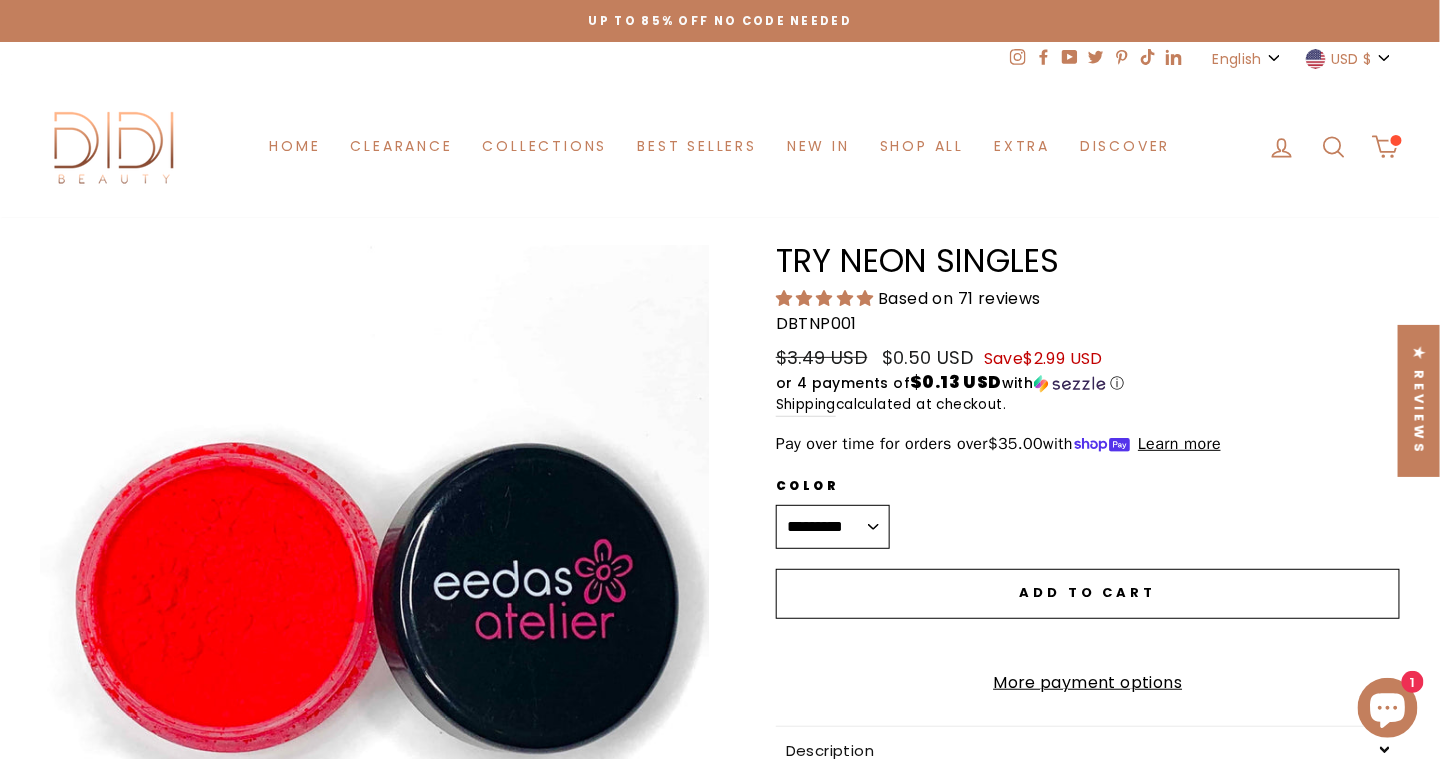 click on "**********" at bounding box center [833, 527] 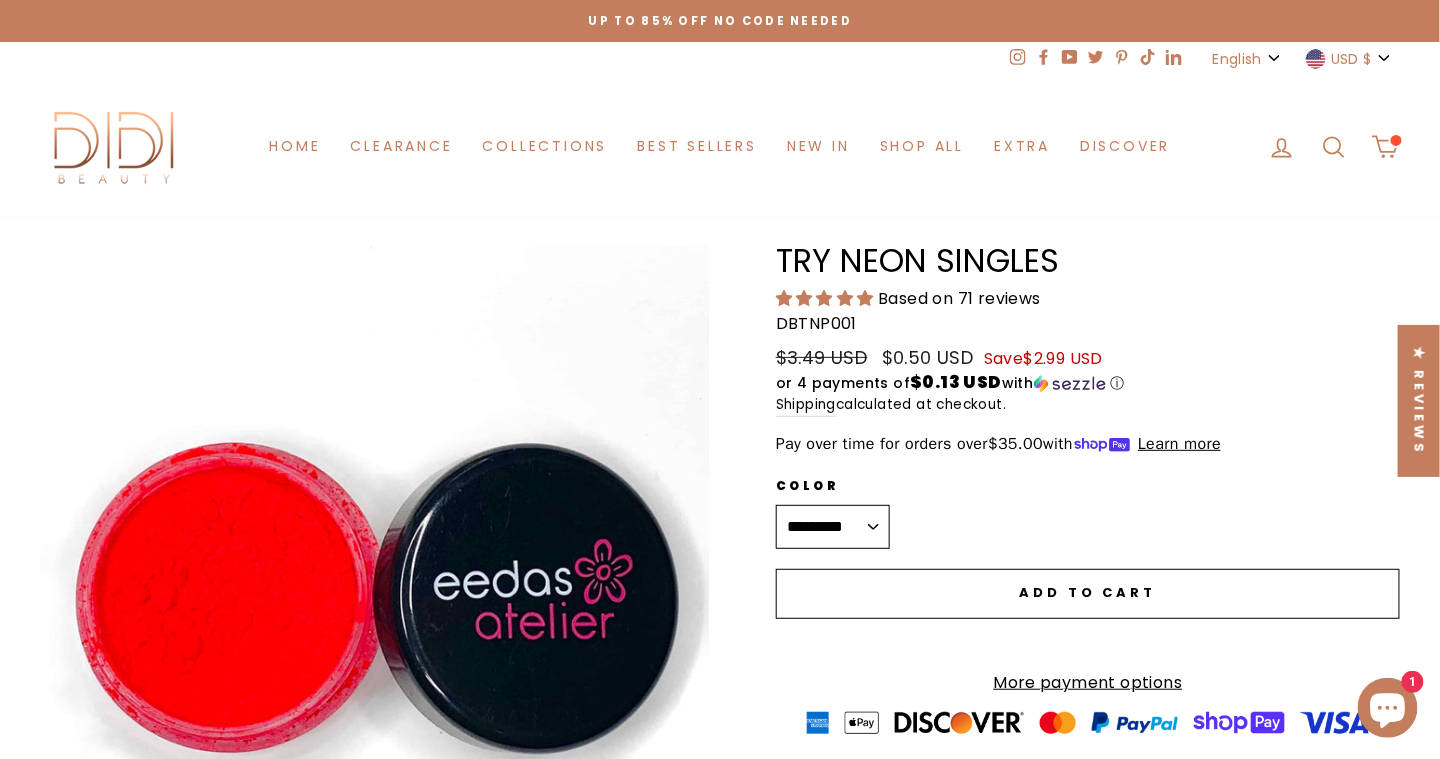 click on "**********" at bounding box center [833, 527] 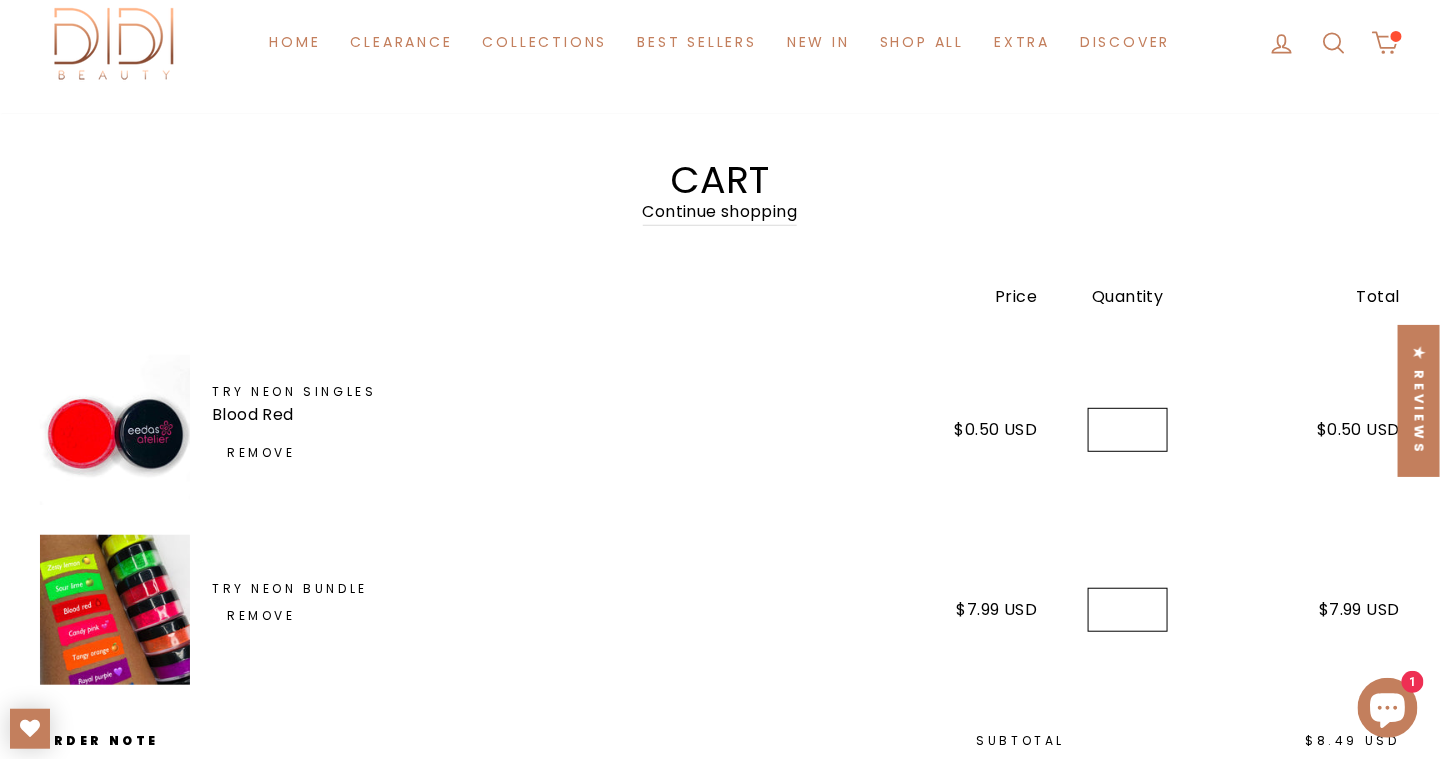 scroll, scrollTop: 300, scrollLeft: 0, axis: vertical 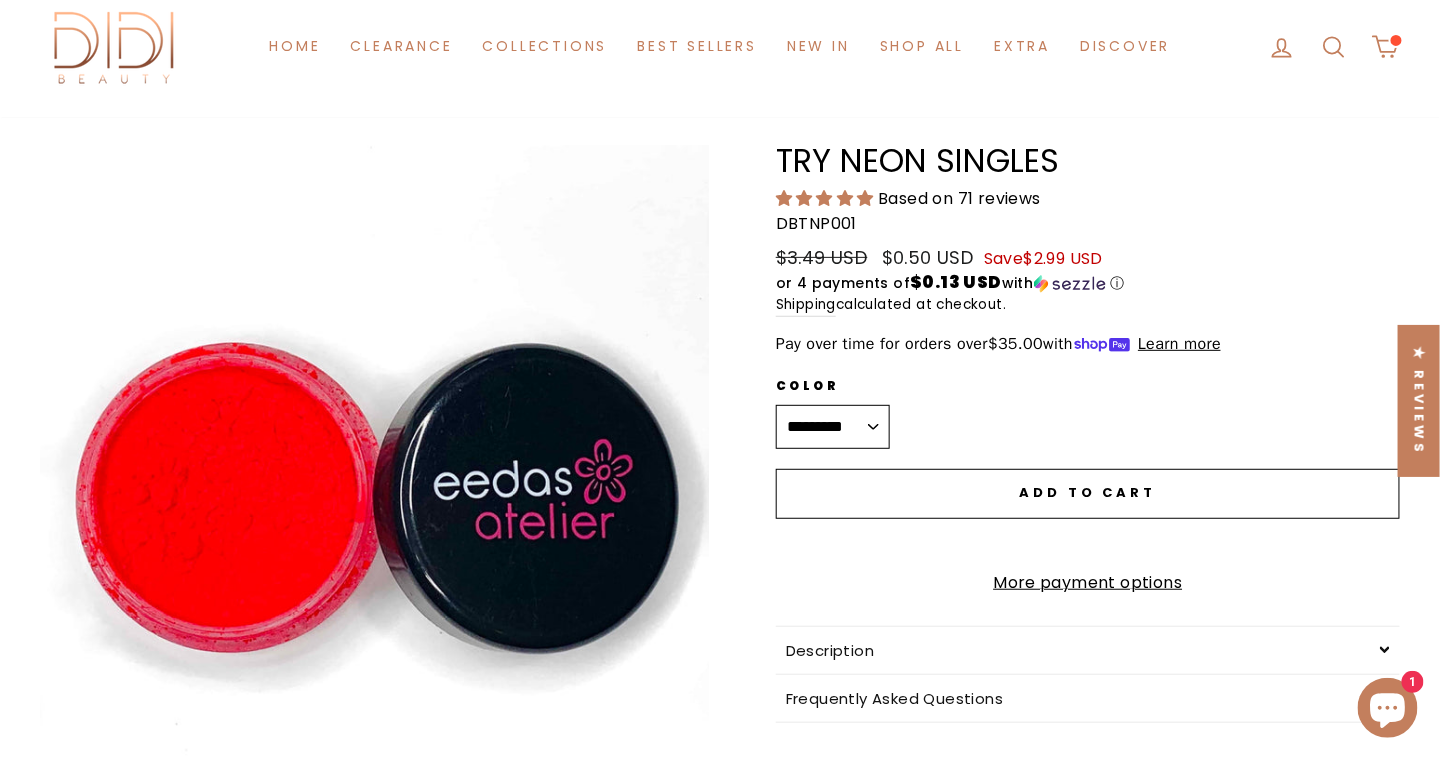 click on "**********" at bounding box center [833, 427] 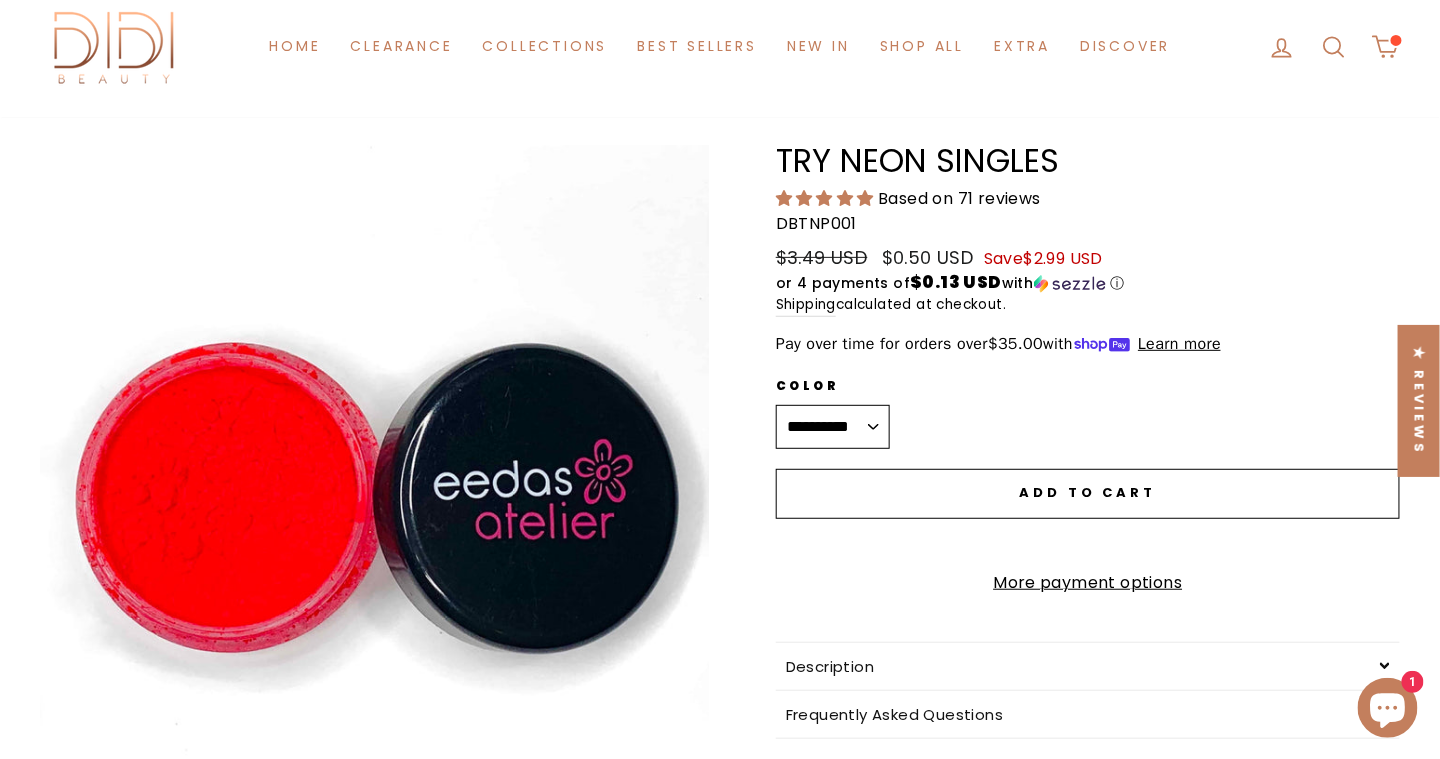 click on "**********" at bounding box center (833, 427) 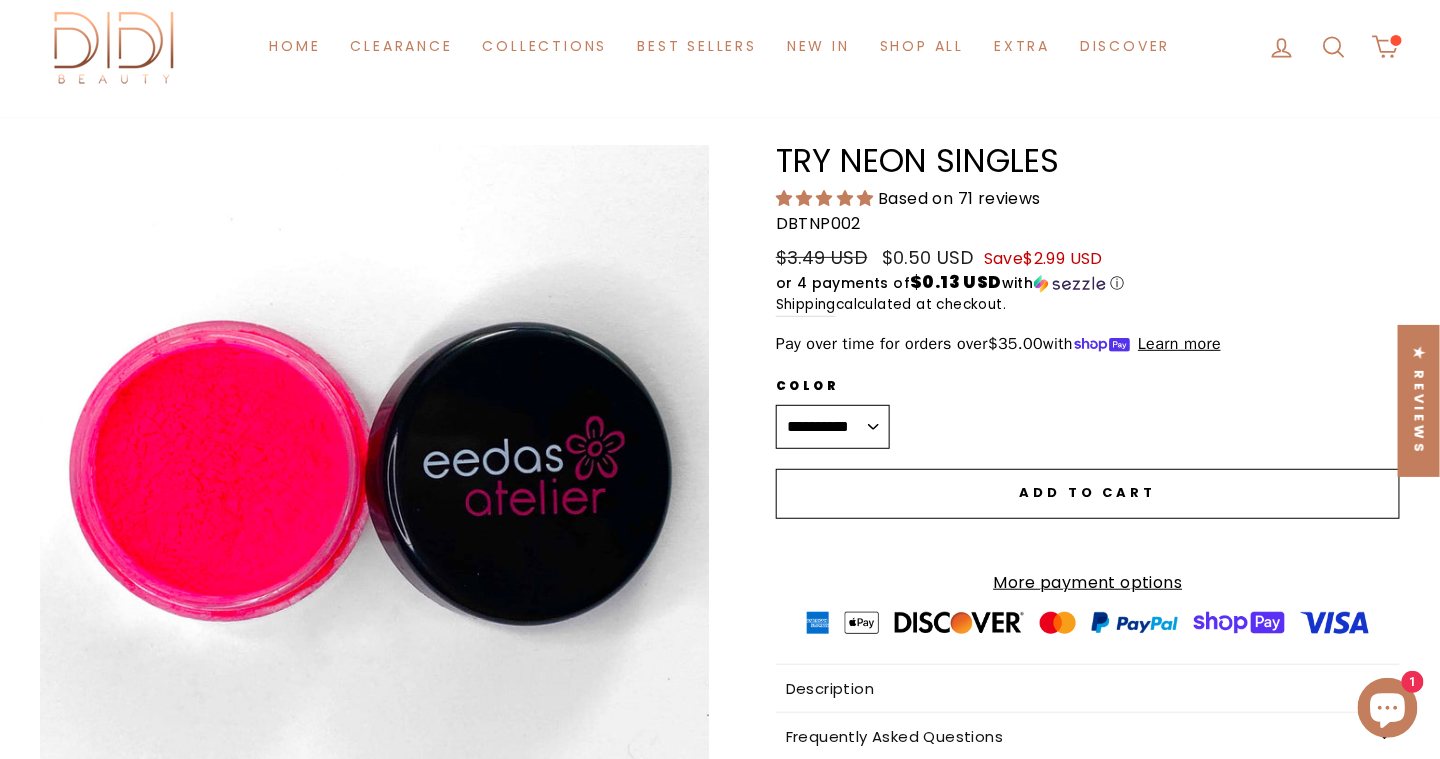 click on "**********" at bounding box center (833, 427) 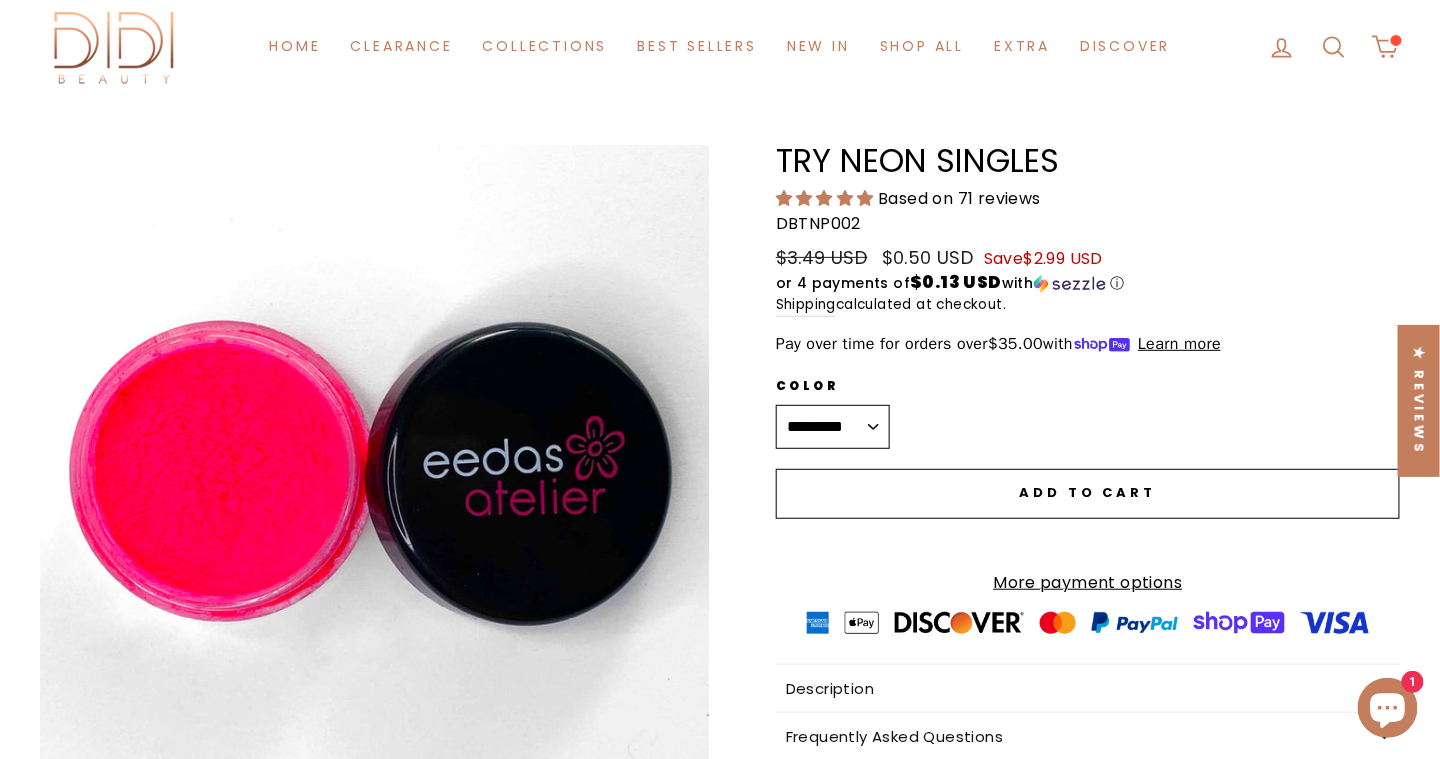 click on "**********" at bounding box center [833, 427] 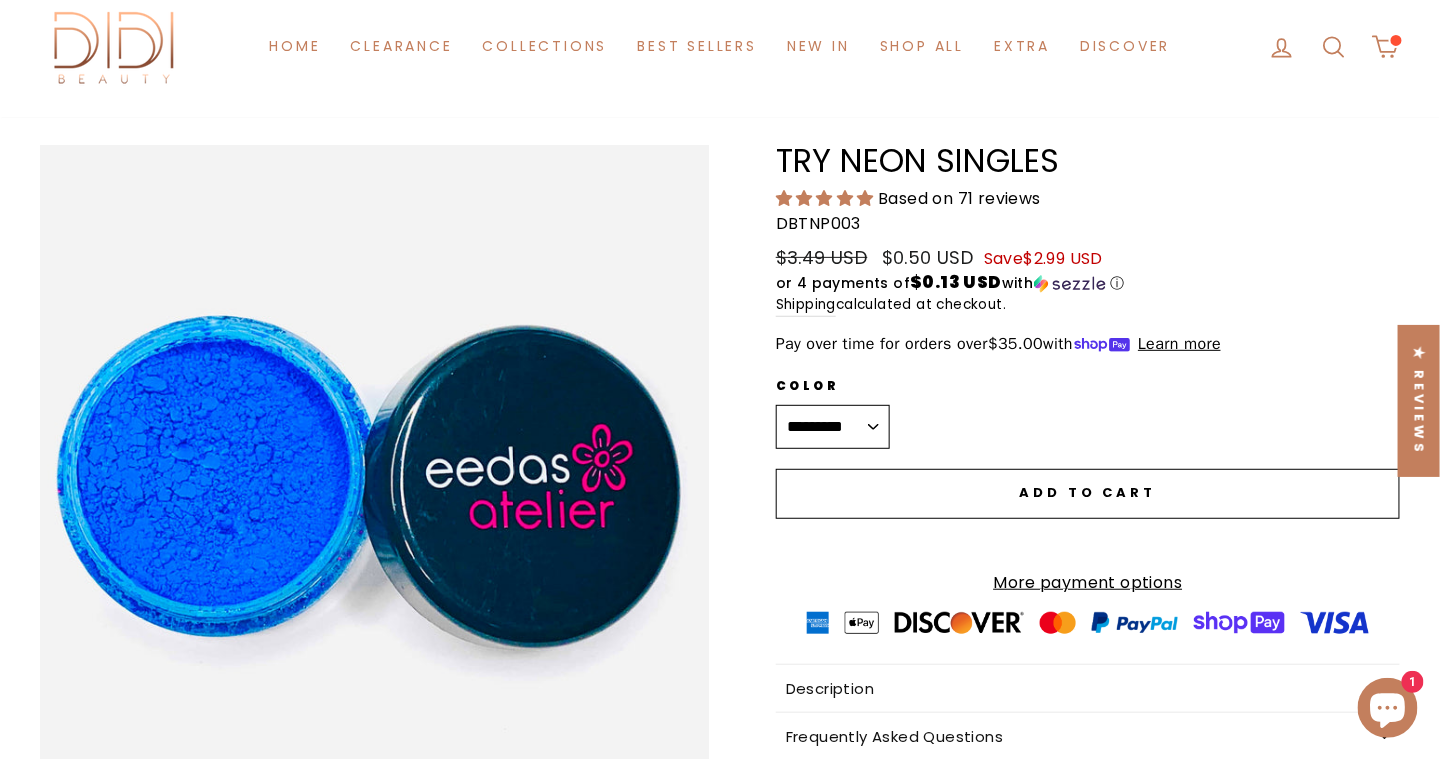 click on "**********" at bounding box center [833, 427] 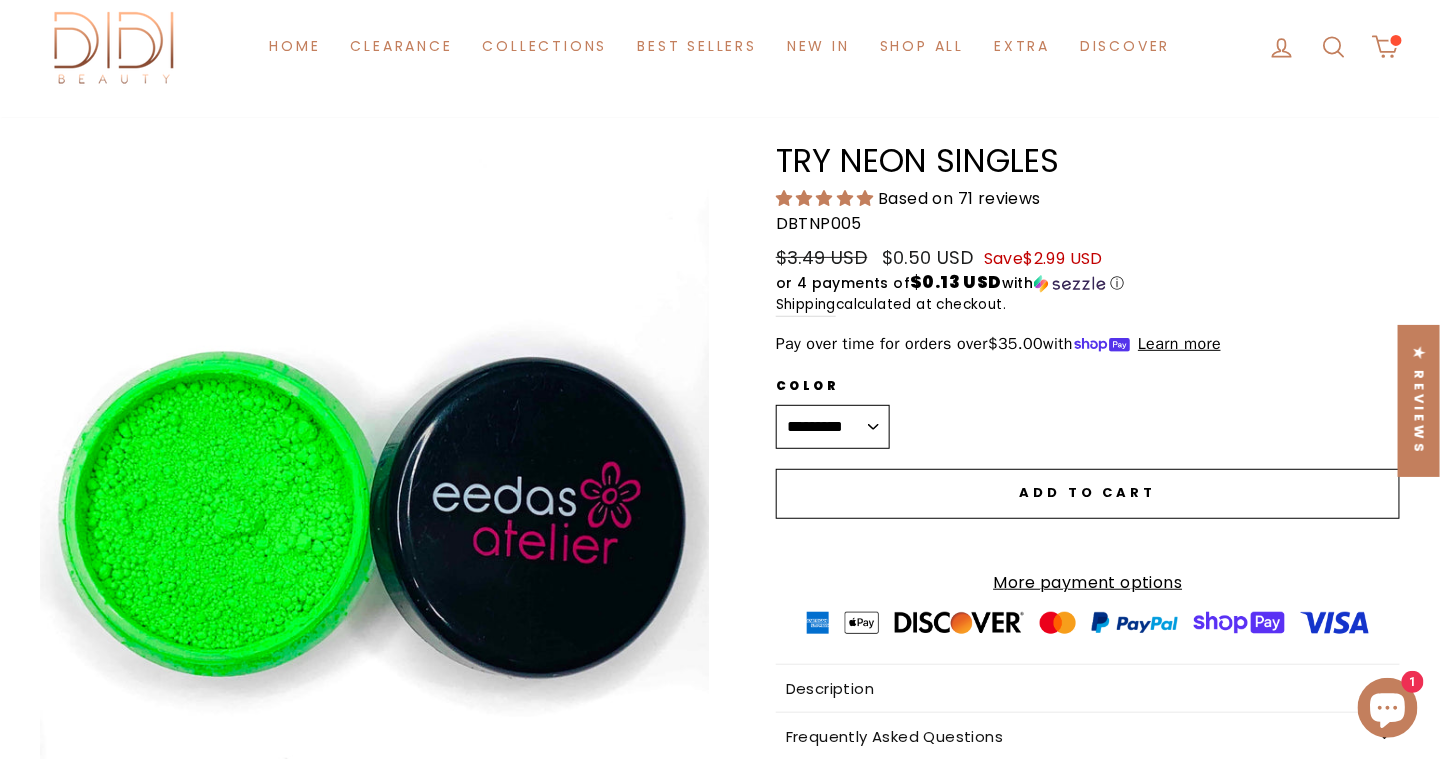 click on "**********" at bounding box center (833, 427) 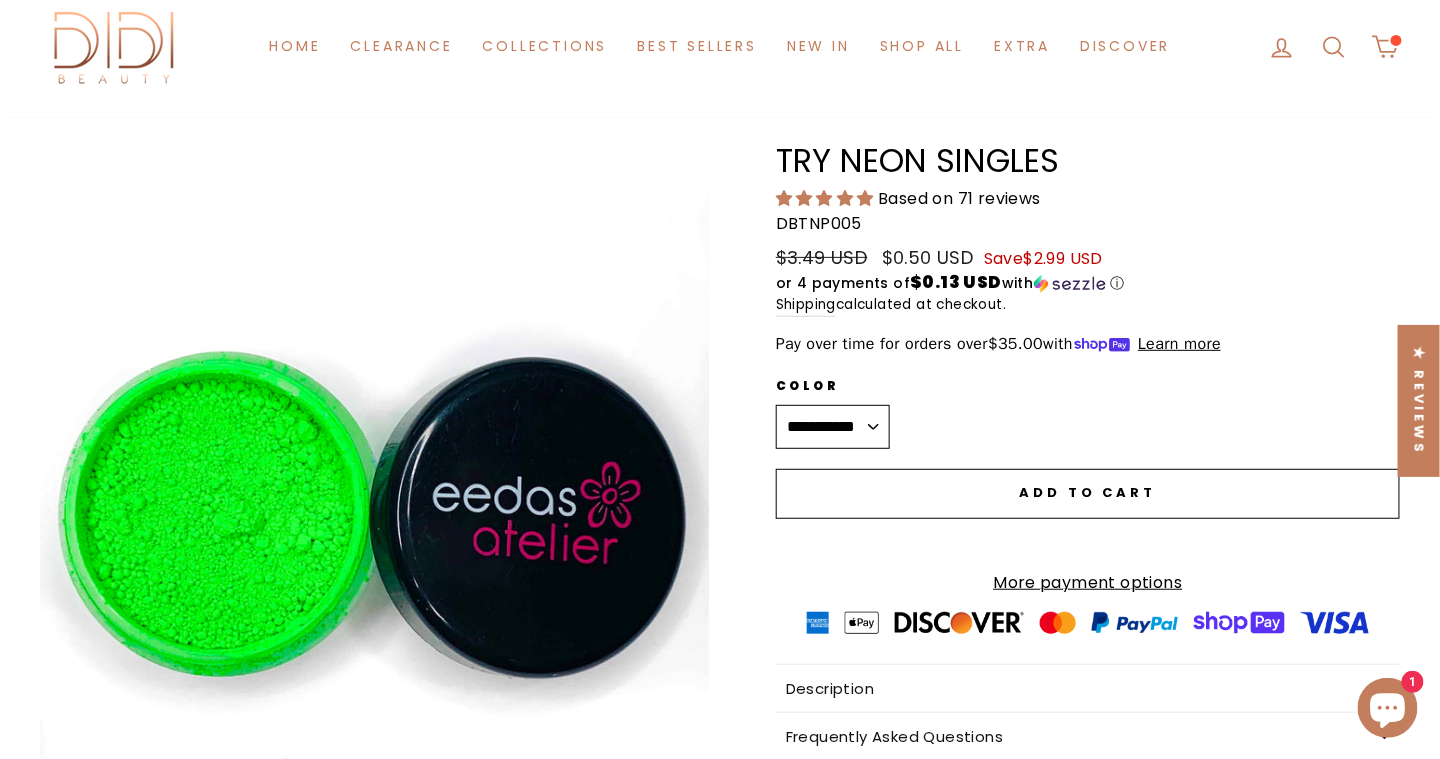 click on "**********" at bounding box center [833, 427] 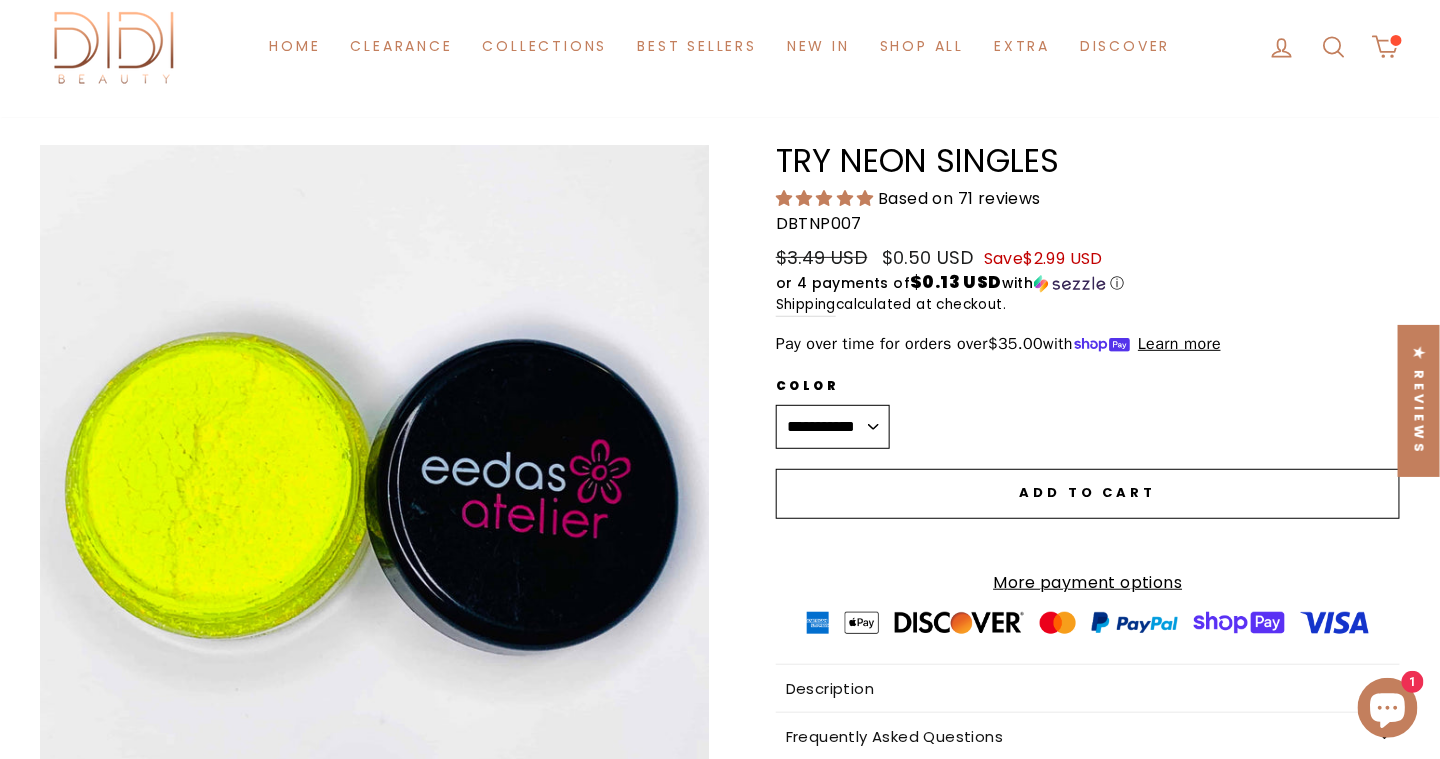 click on "**********" at bounding box center [833, 427] 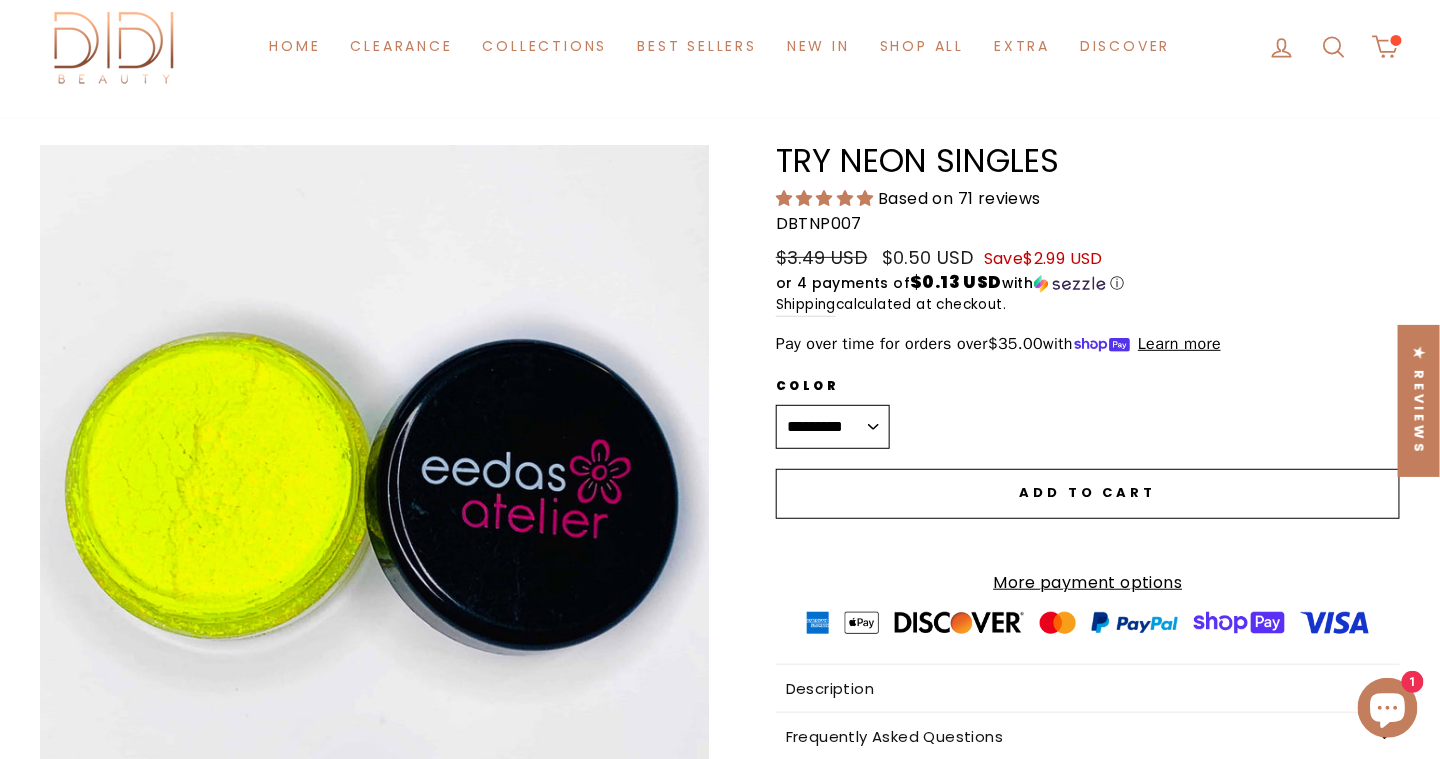 click on "**********" at bounding box center (833, 427) 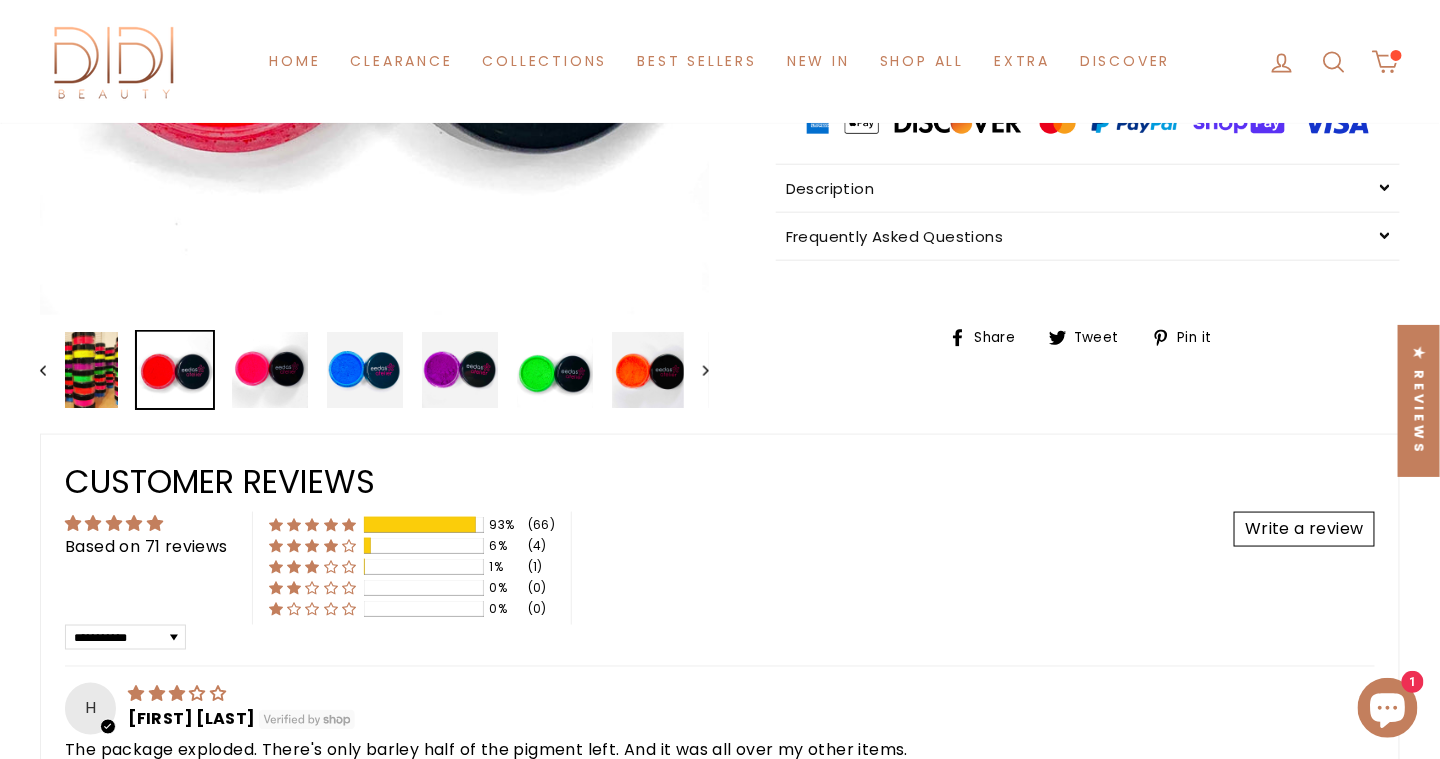 scroll, scrollTop: 900, scrollLeft: 0, axis: vertical 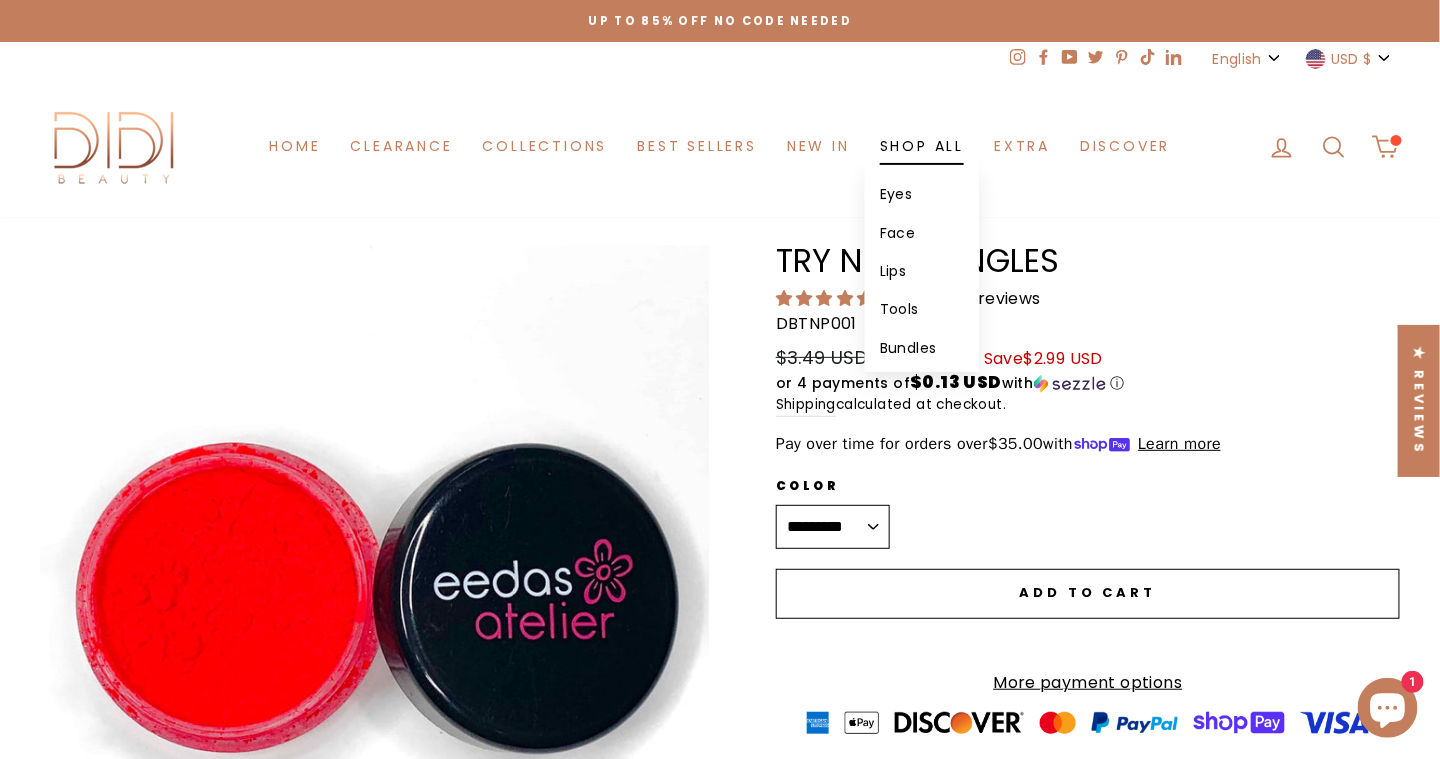 click on "Tools" at bounding box center [922, 309] 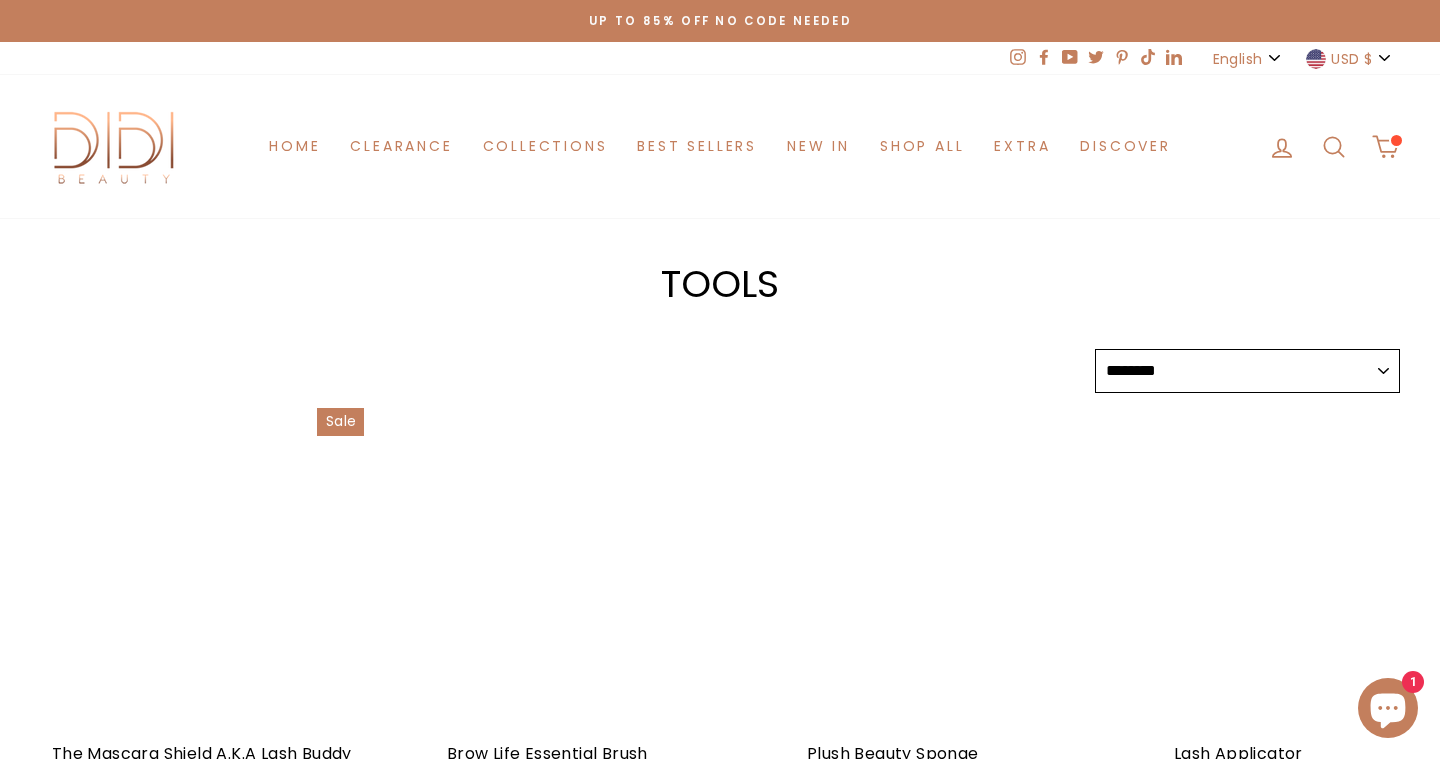 select on "******" 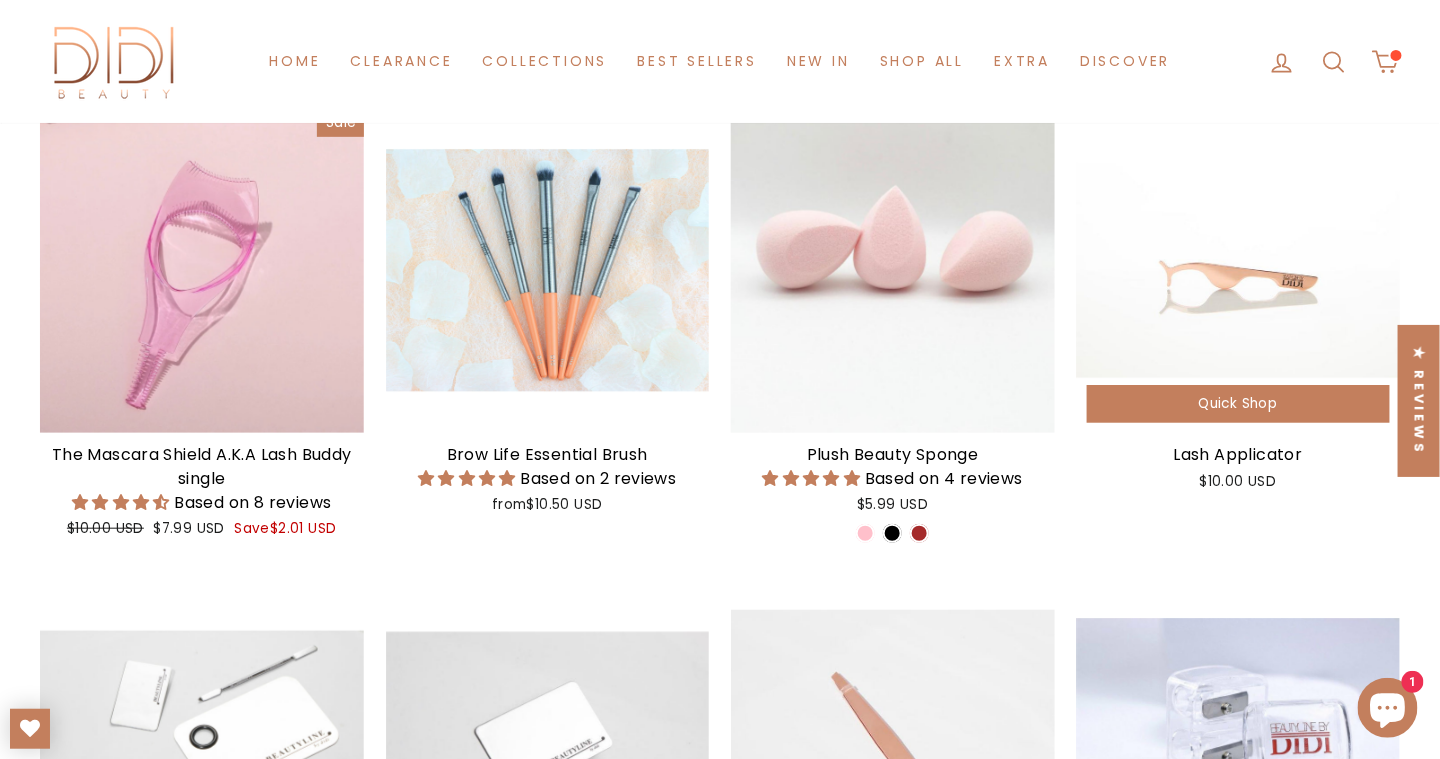 scroll, scrollTop: 300, scrollLeft: 0, axis: vertical 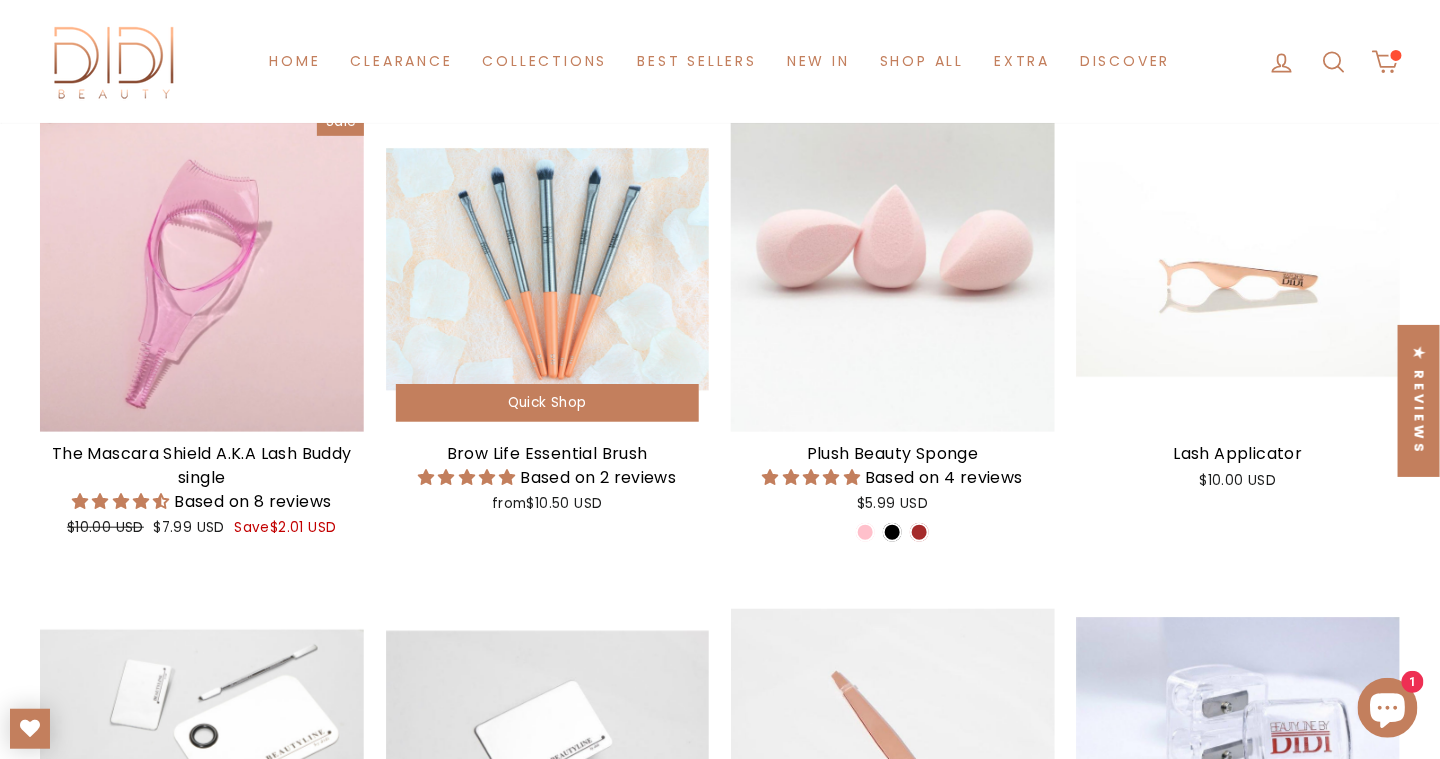 click at bounding box center (548, 270) 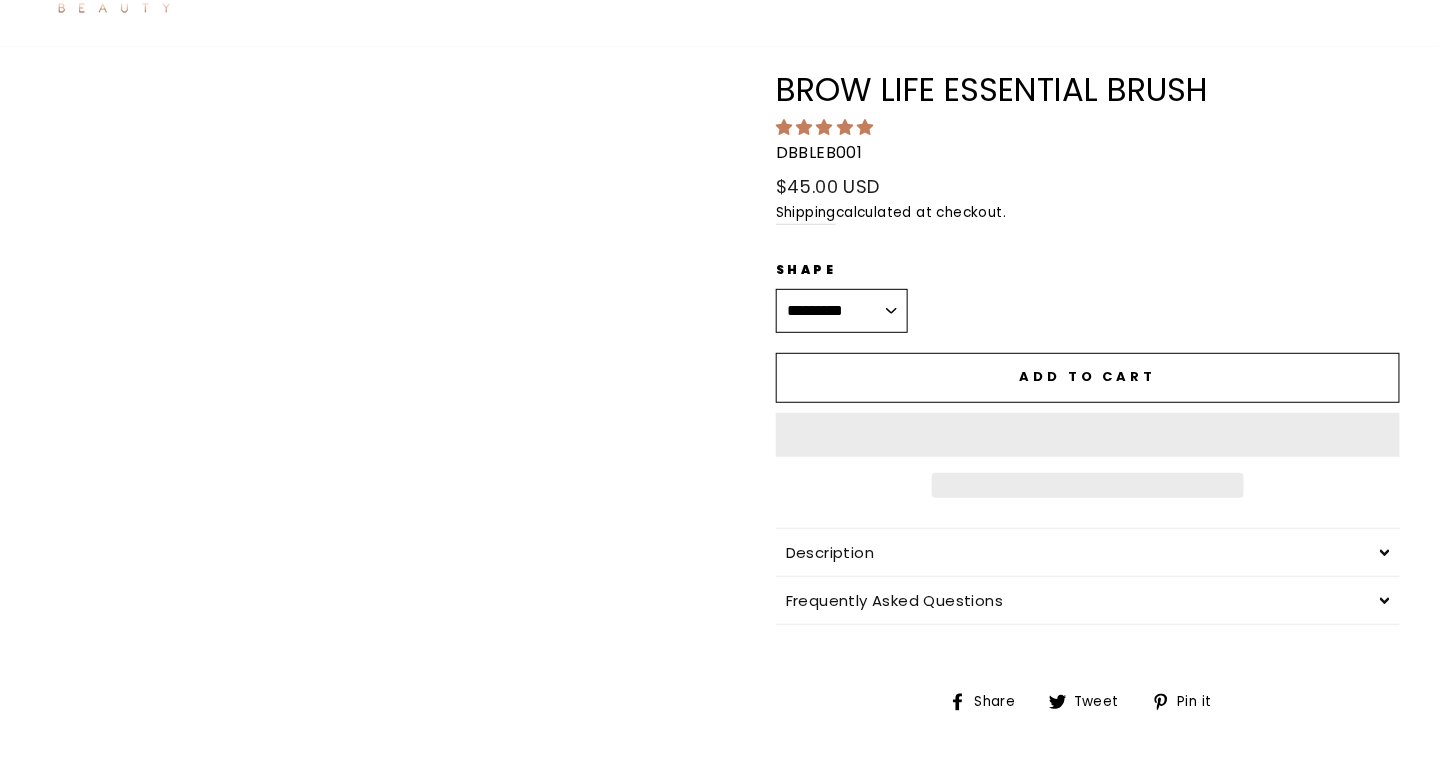 scroll, scrollTop: 180, scrollLeft: 0, axis: vertical 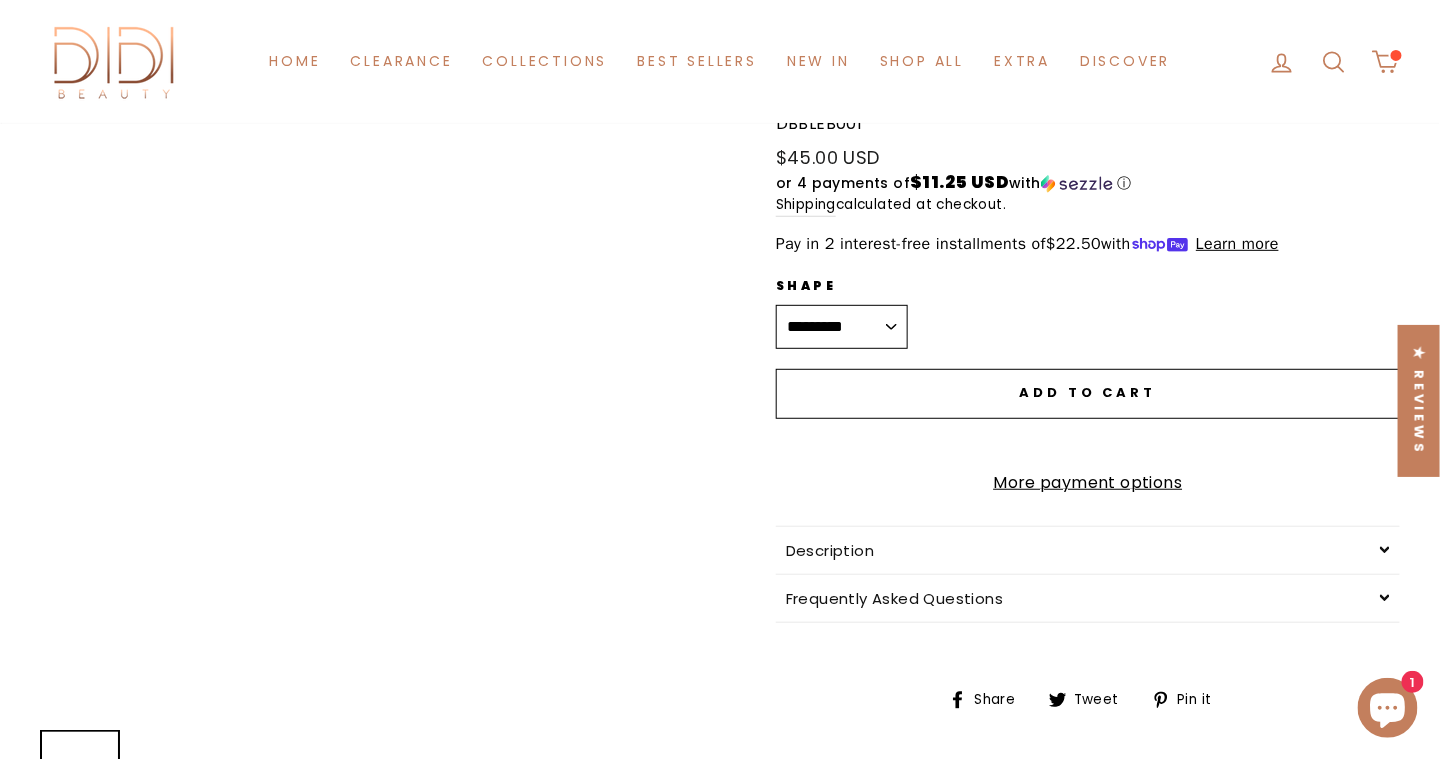 click on "**********" at bounding box center (842, 327) 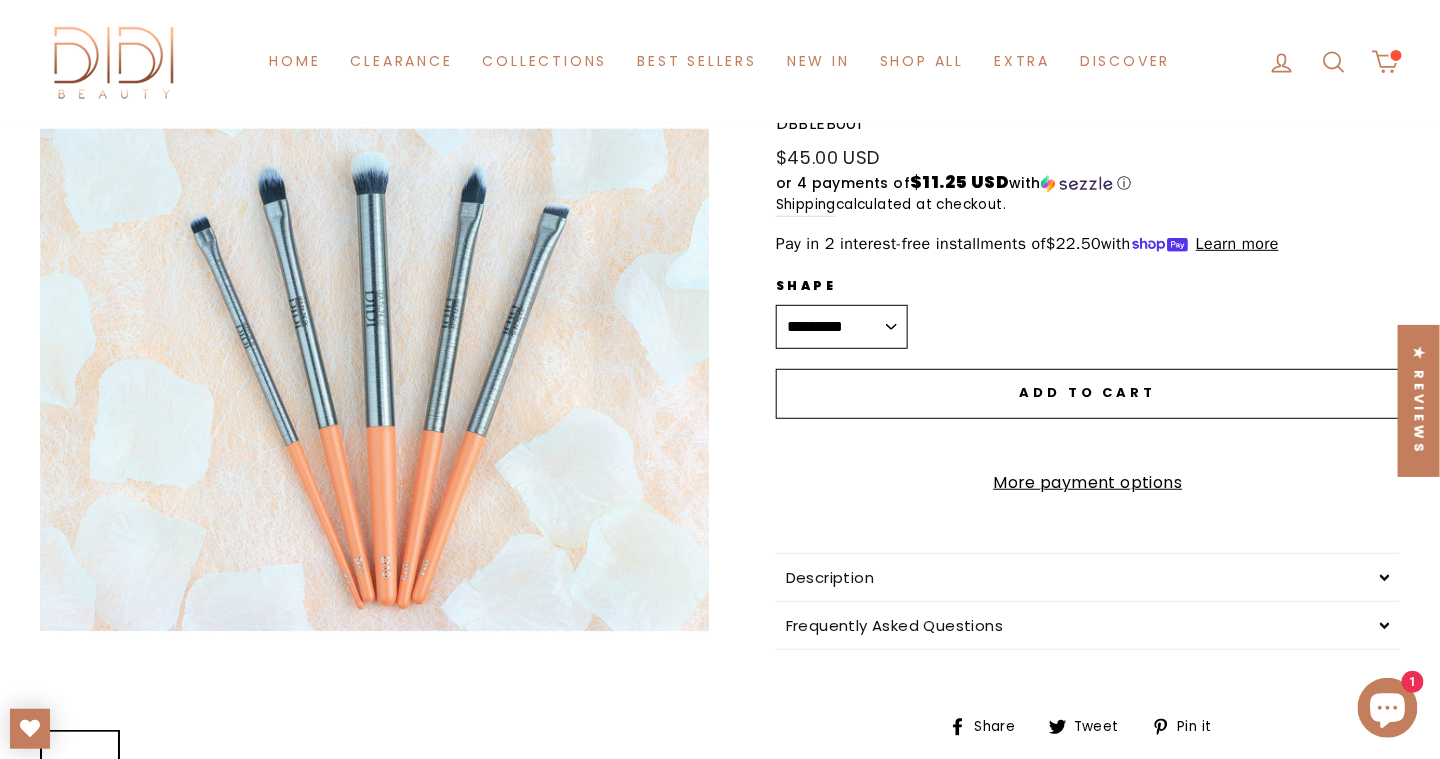 click on "**********" at bounding box center [842, 327] 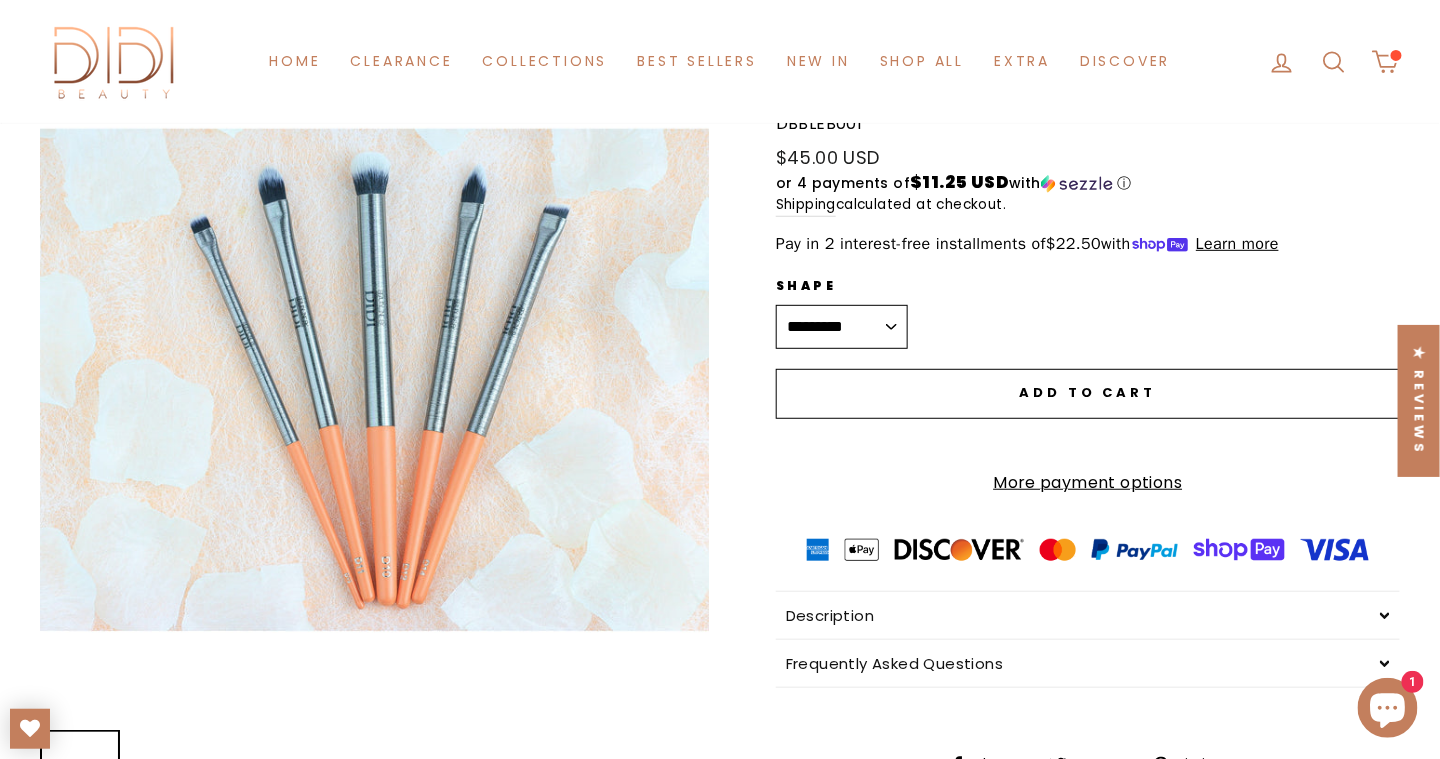 click on "**********" at bounding box center (842, 327) 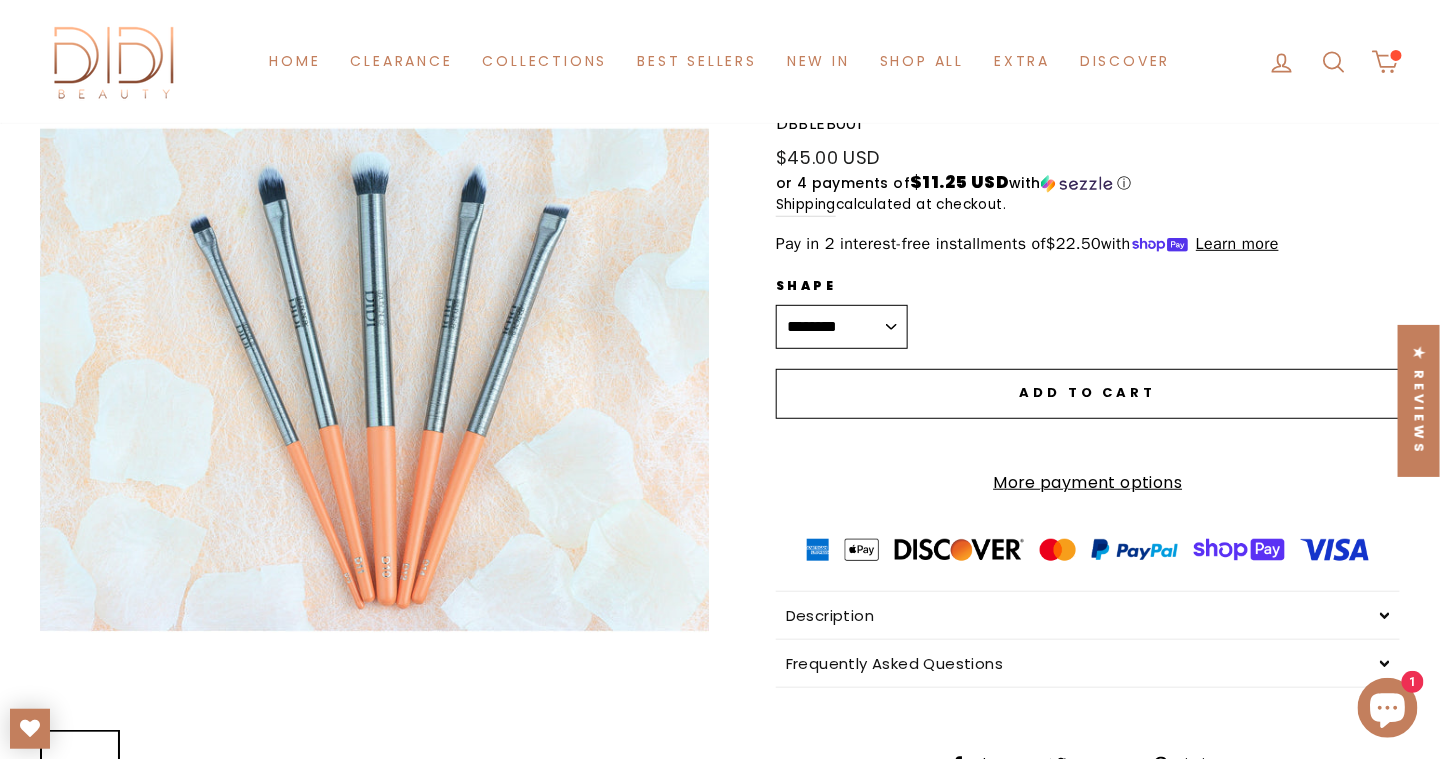 click on "**********" at bounding box center (842, 327) 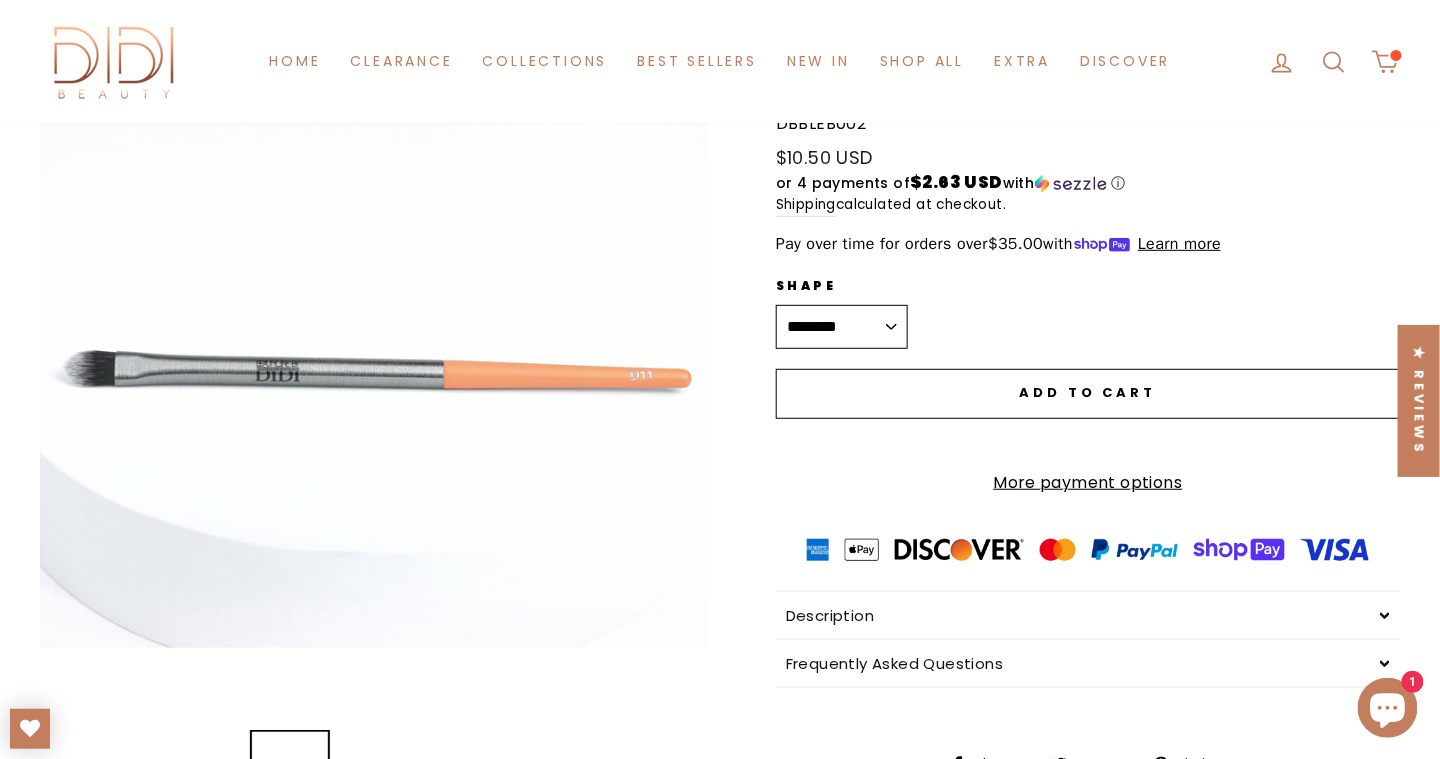 click on "**********" at bounding box center [842, 327] 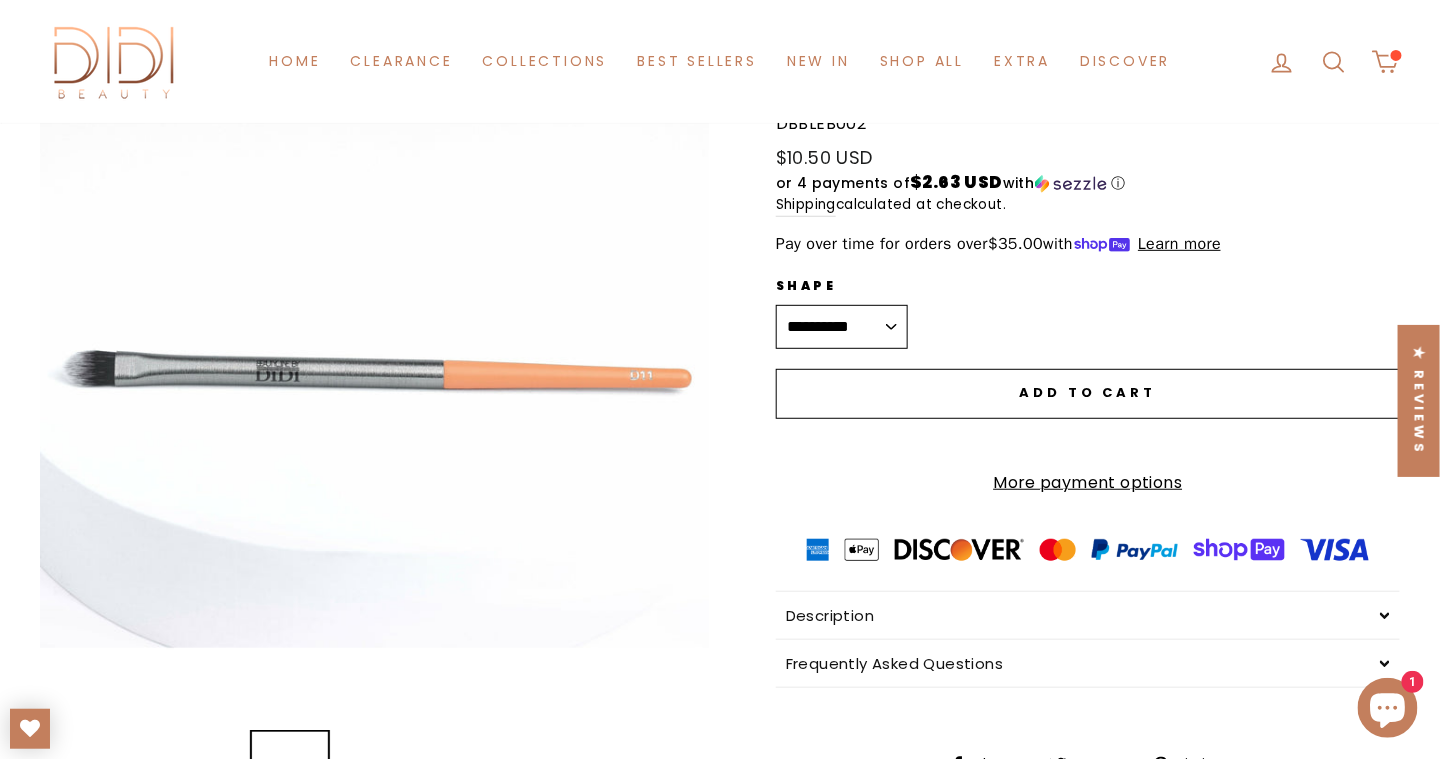 click on "**********" at bounding box center [842, 327] 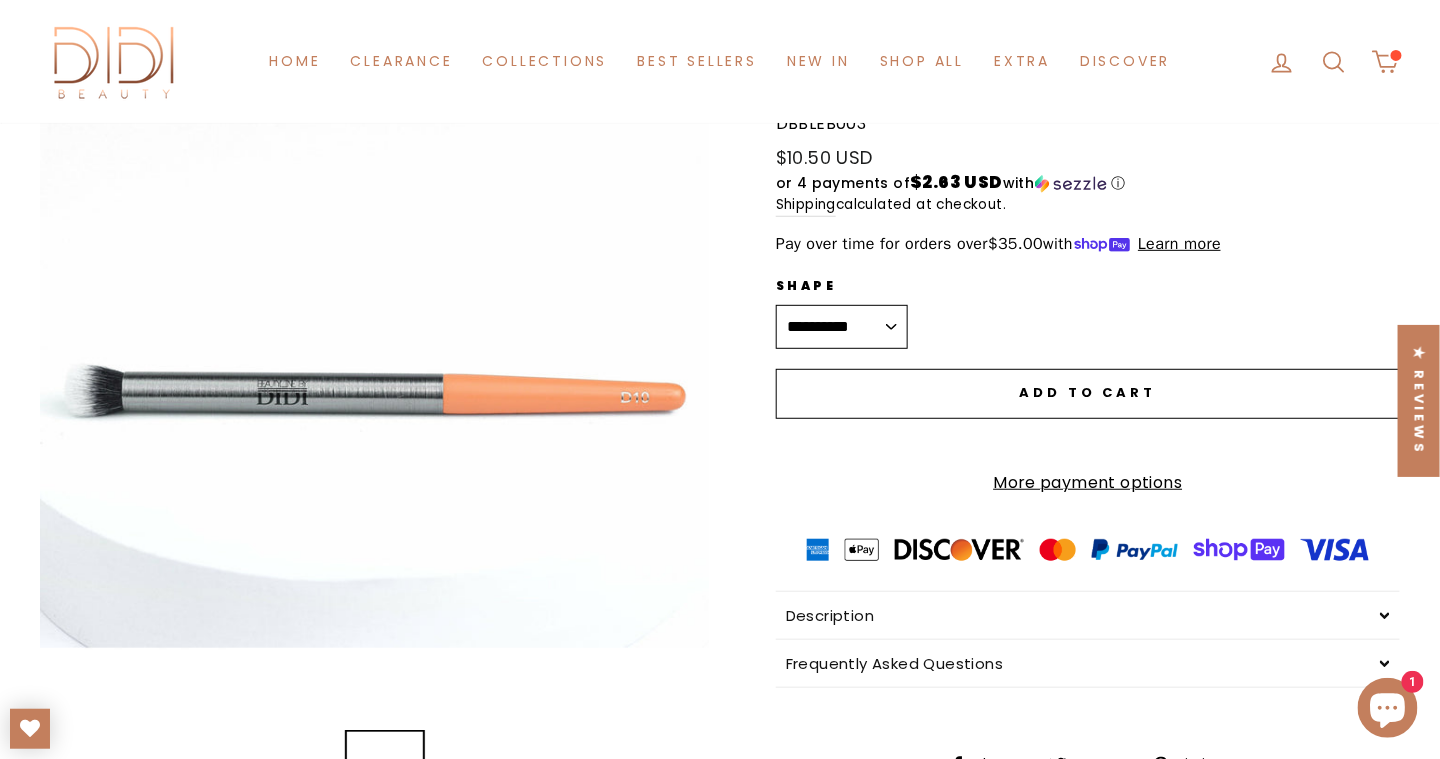 click on "**********" at bounding box center (842, 327) 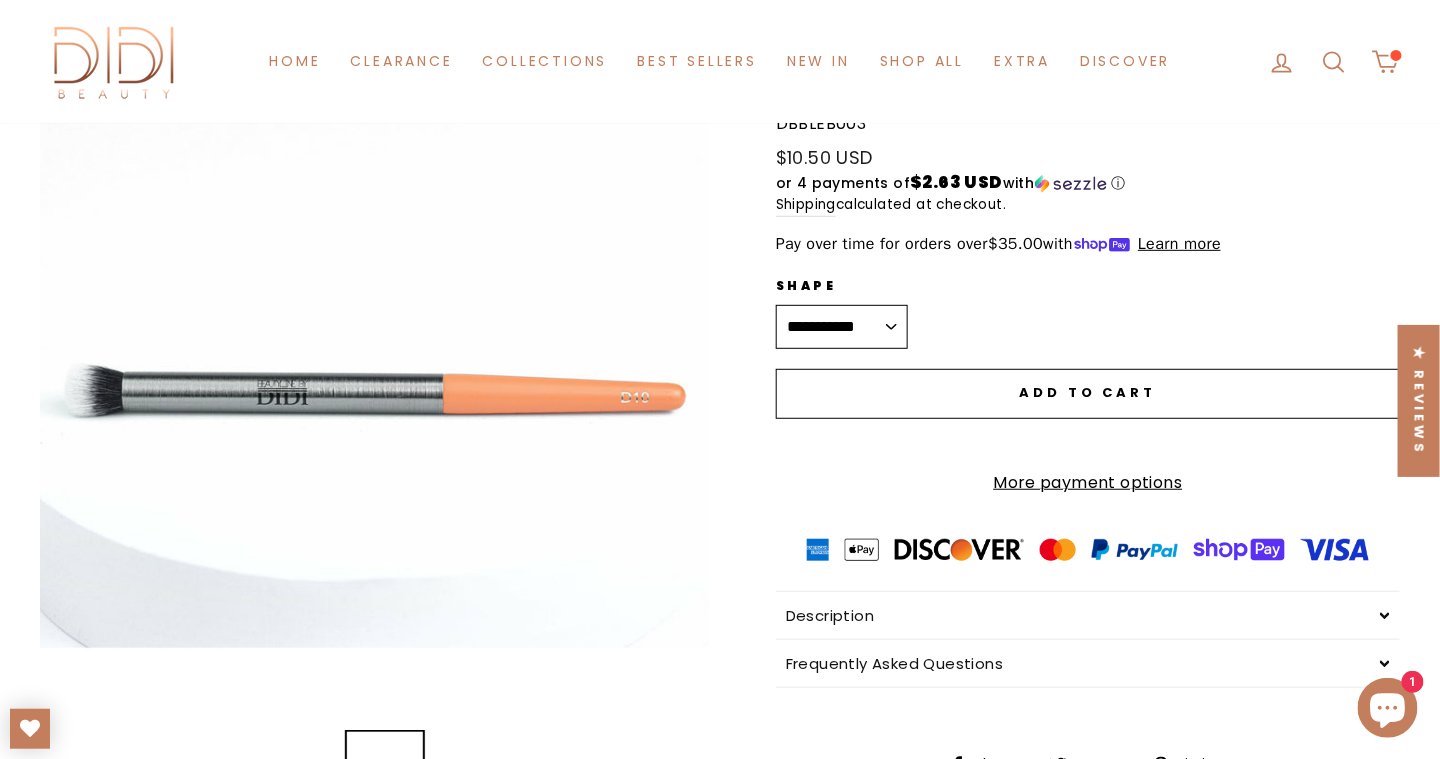 click on "**********" at bounding box center [842, 327] 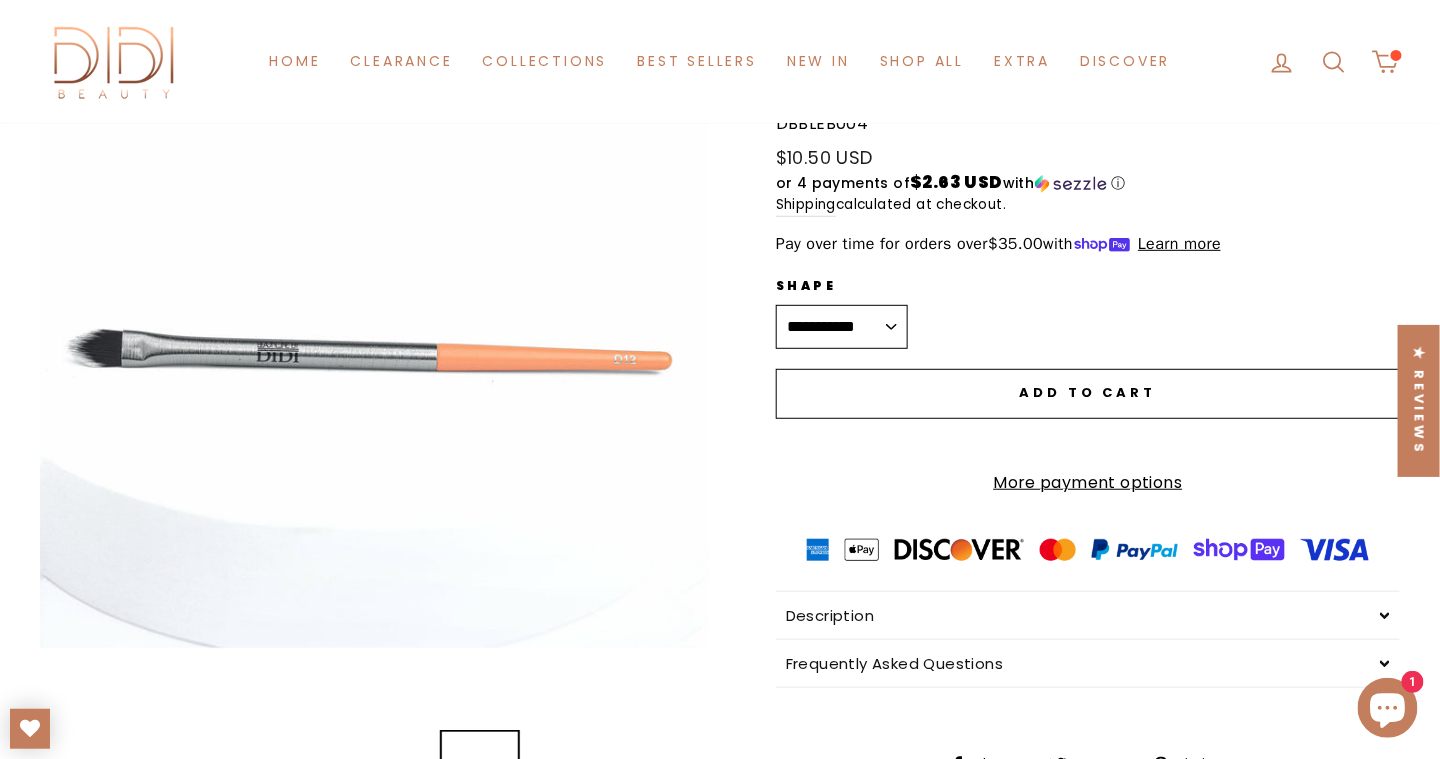 click on "**********" at bounding box center [842, 327] 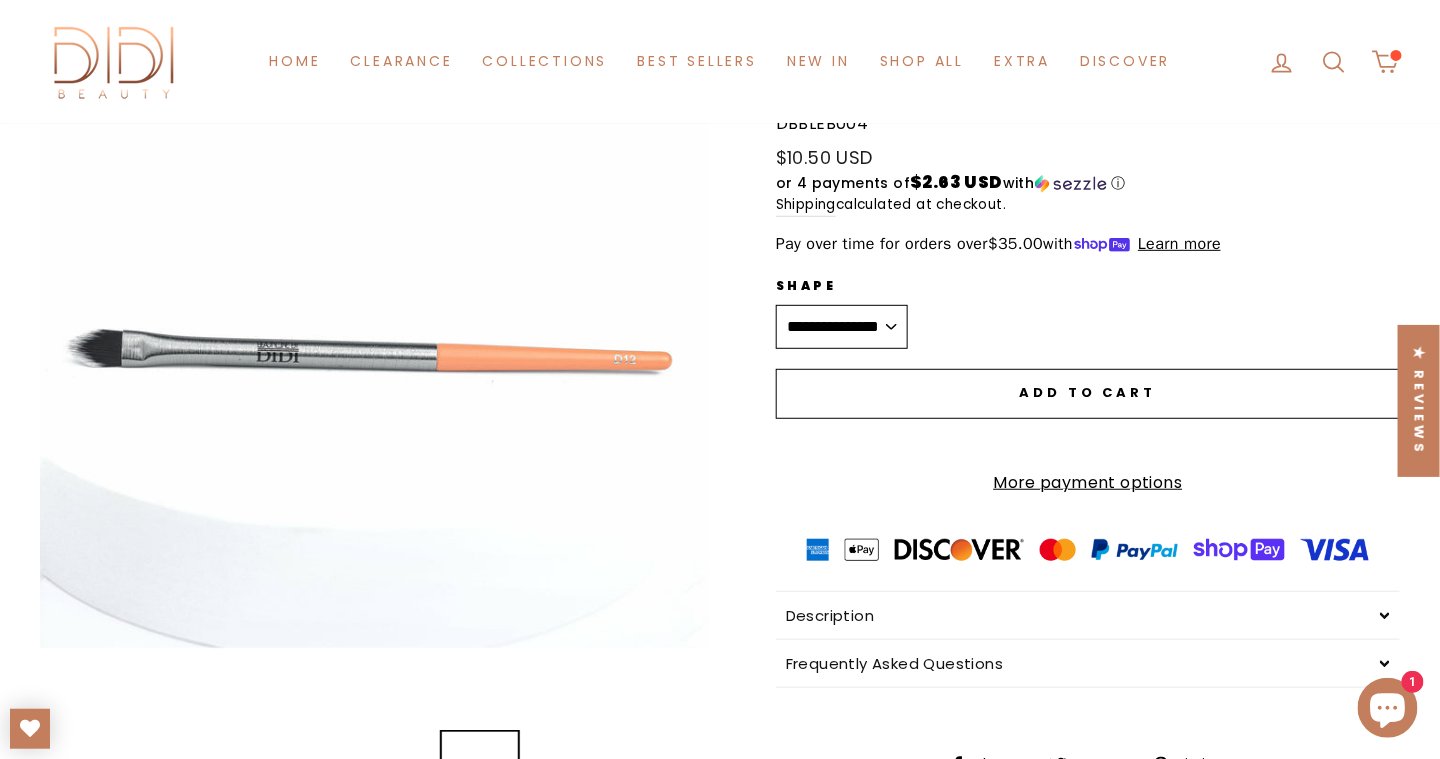 click on "**********" at bounding box center (842, 327) 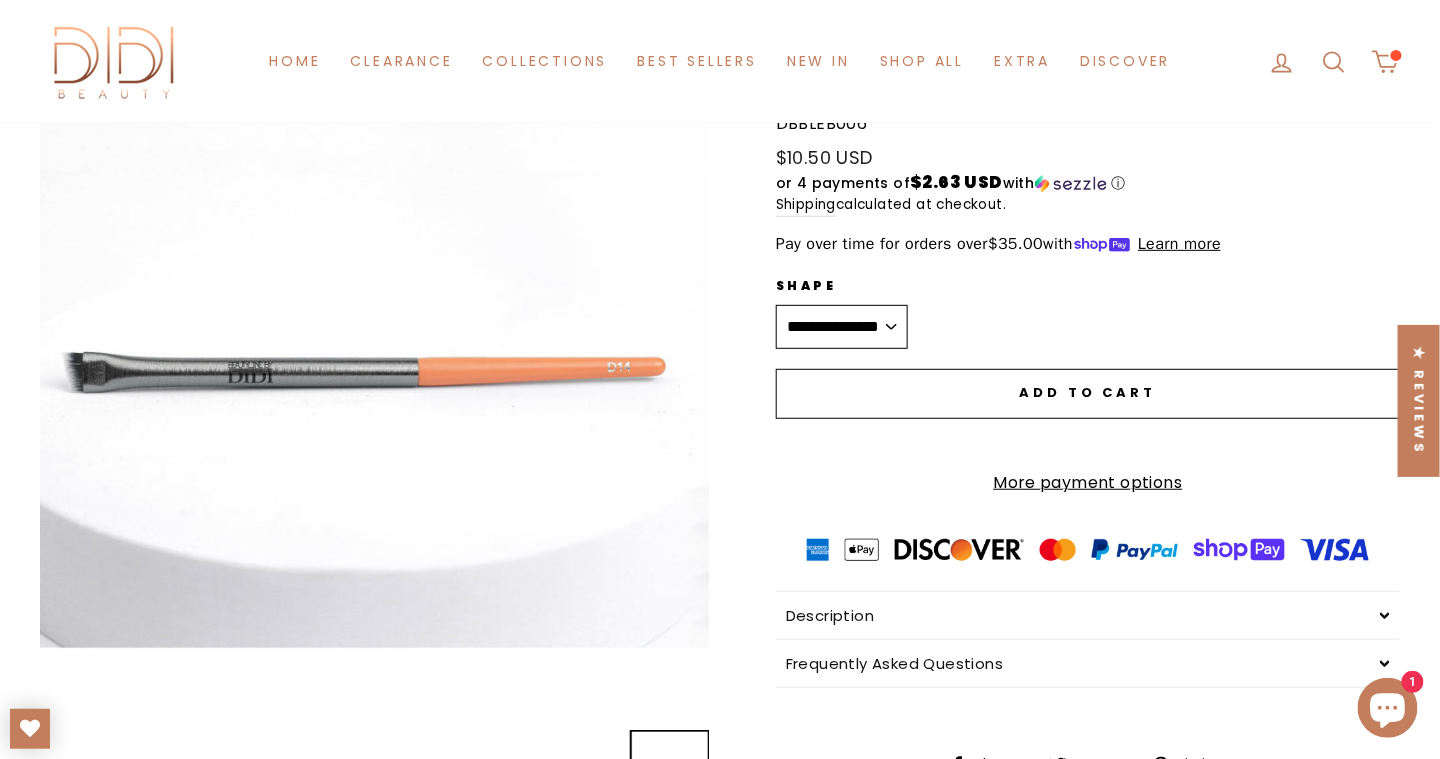click on "**********" at bounding box center (842, 327) 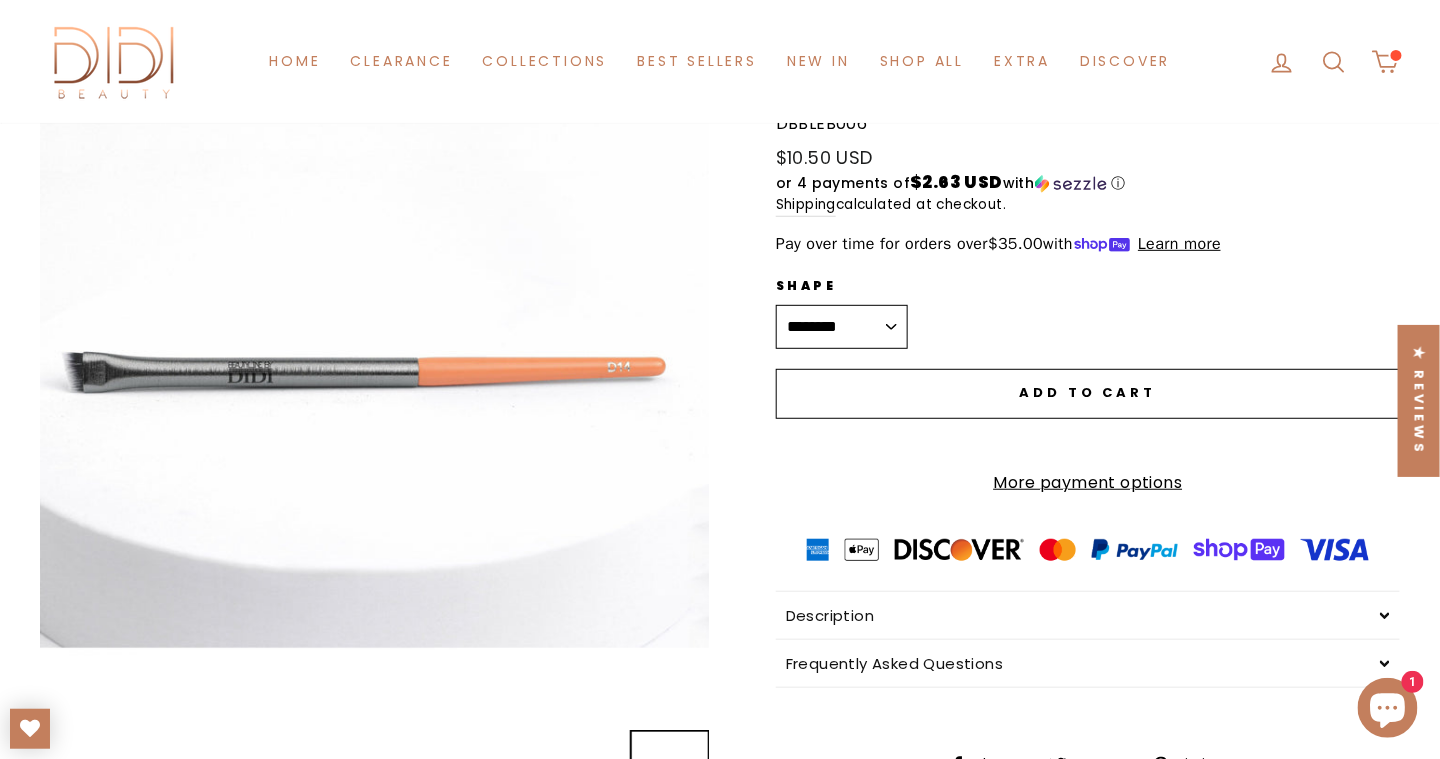 click on "**********" at bounding box center (842, 327) 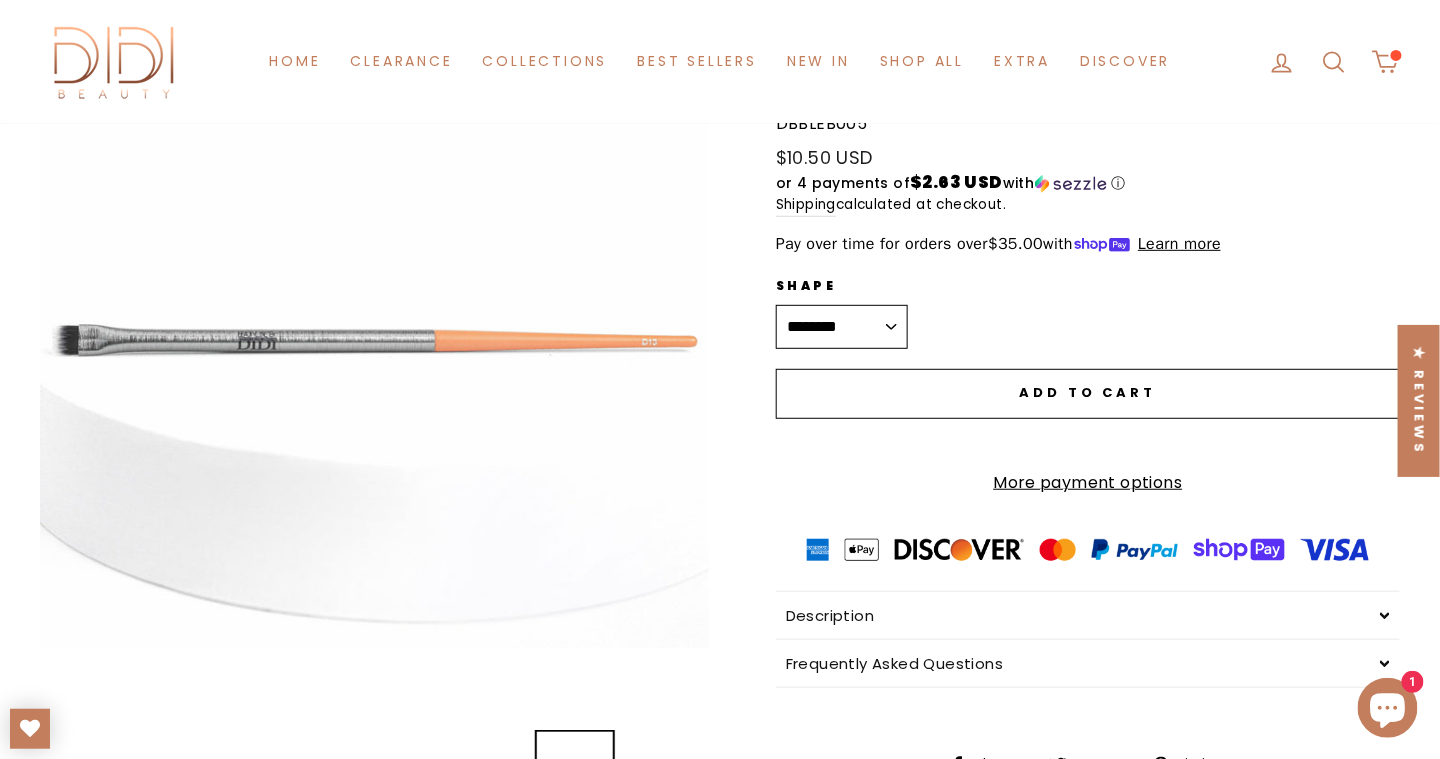 click on "Add to cart" at bounding box center (1088, 394) 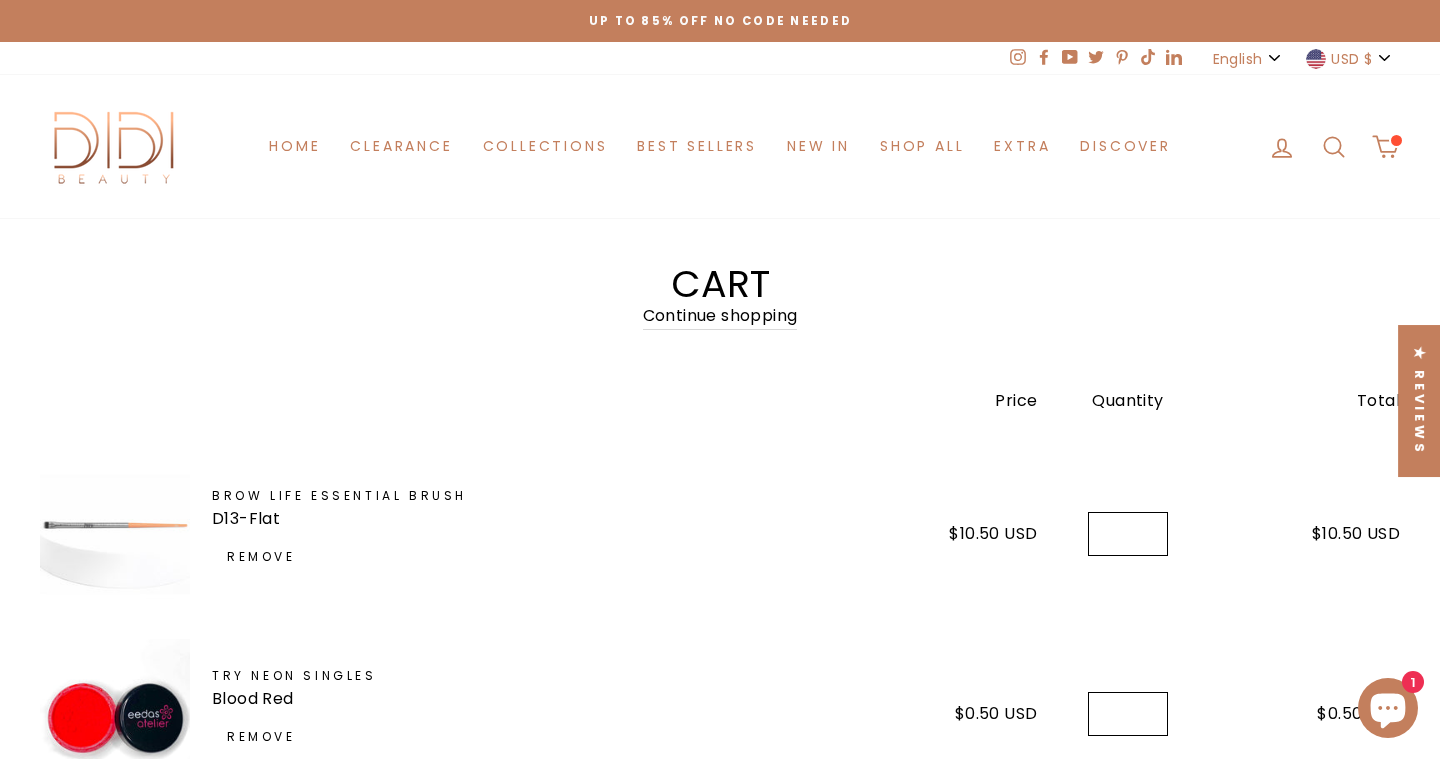 scroll, scrollTop: 0, scrollLeft: 0, axis: both 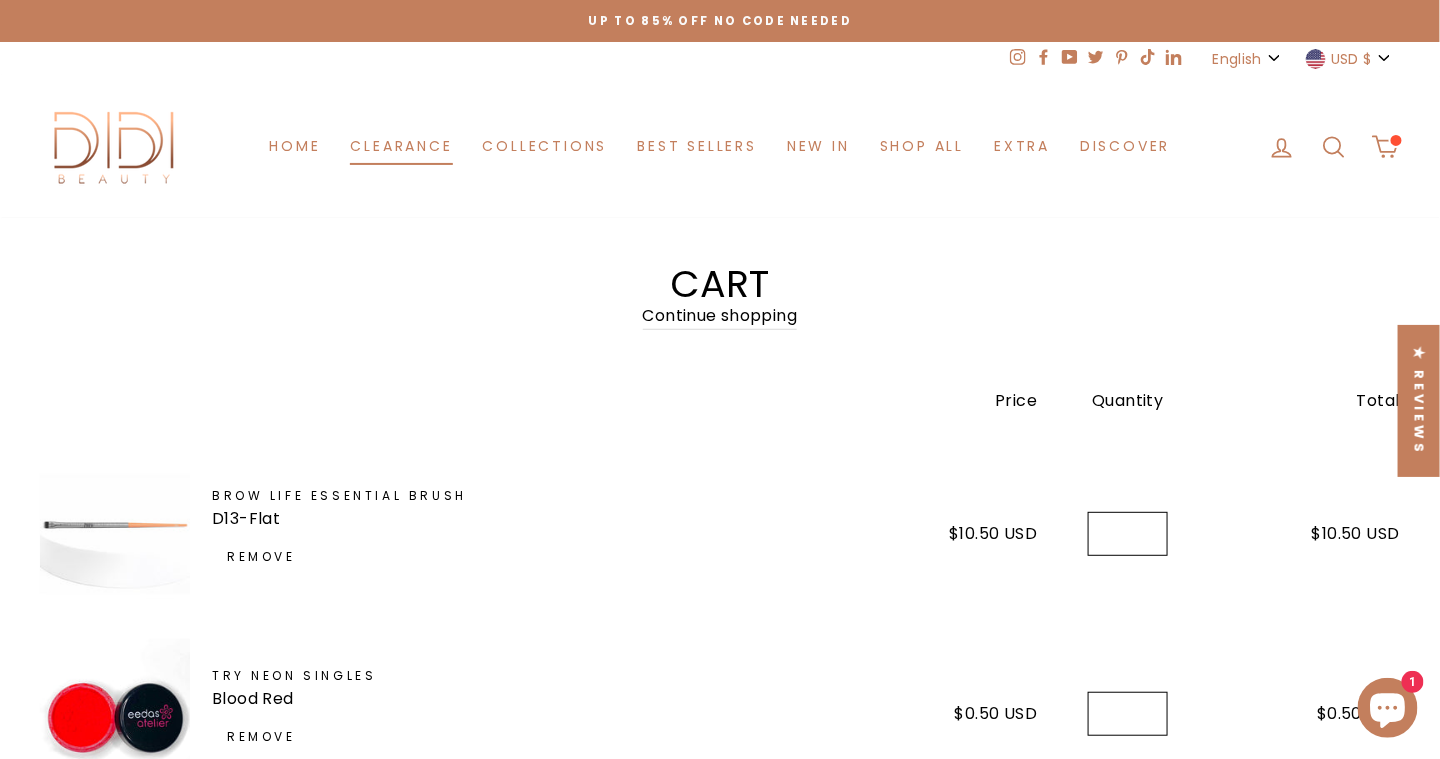 click on "Clearance" at bounding box center [401, 146] 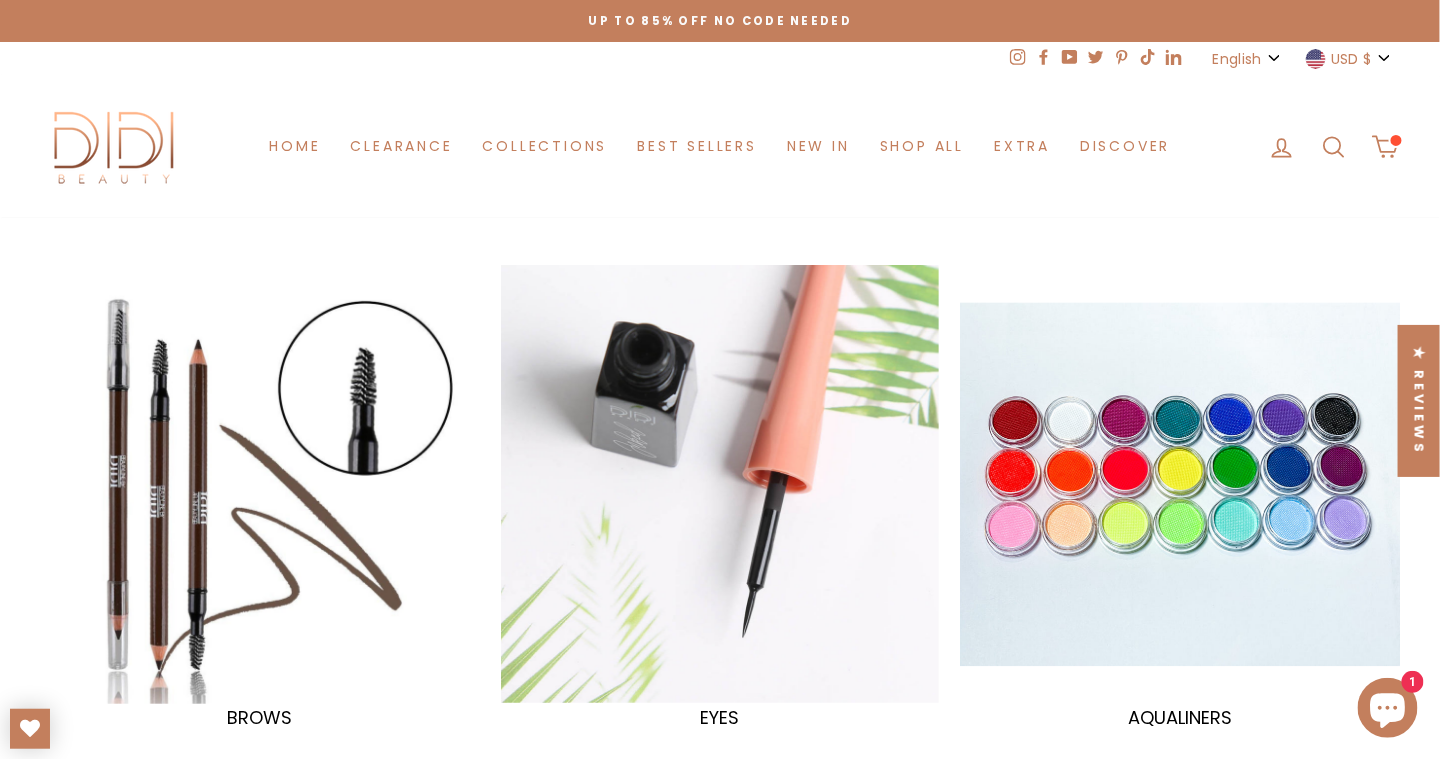 scroll, scrollTop: 100, scrollLeft: 0, axis: vertical 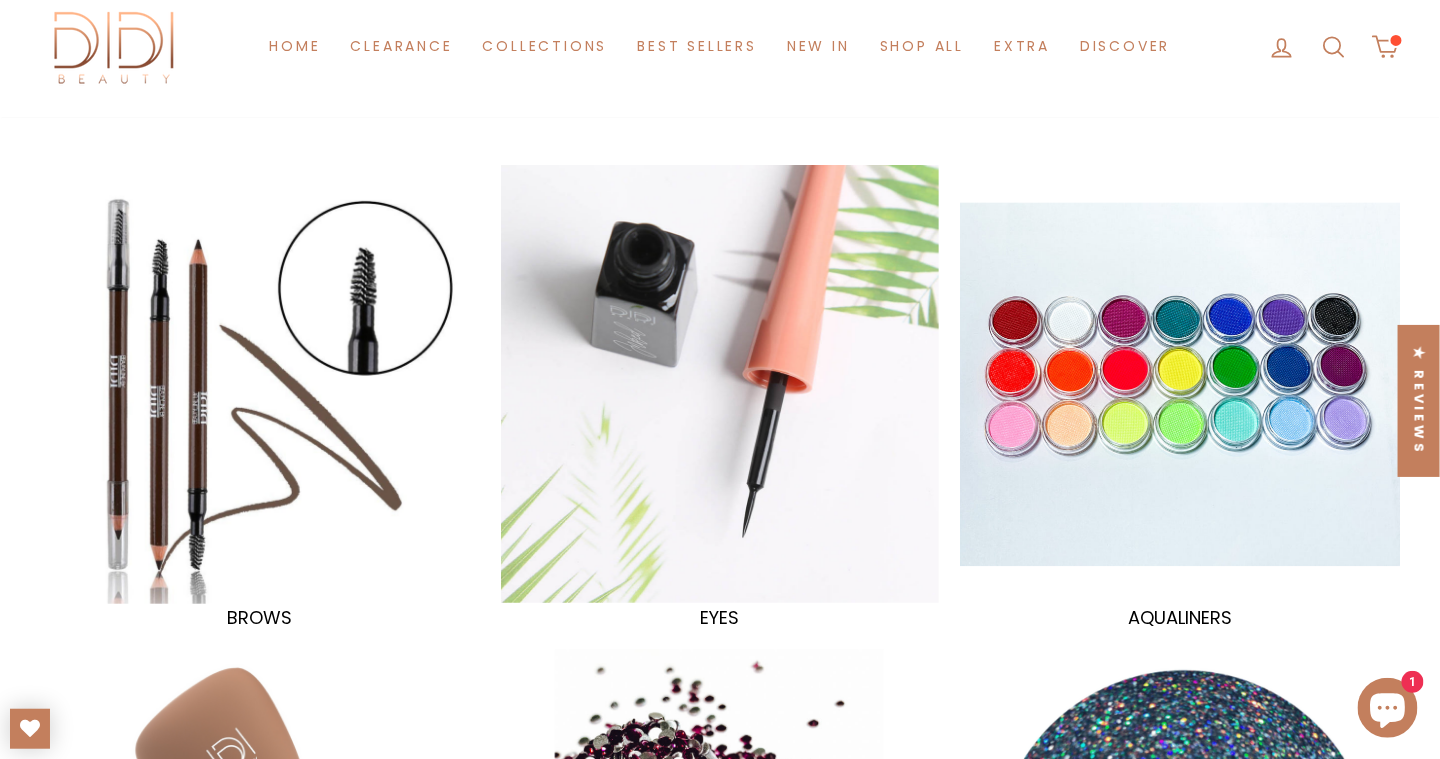 click at bounding box center (1181, 385) 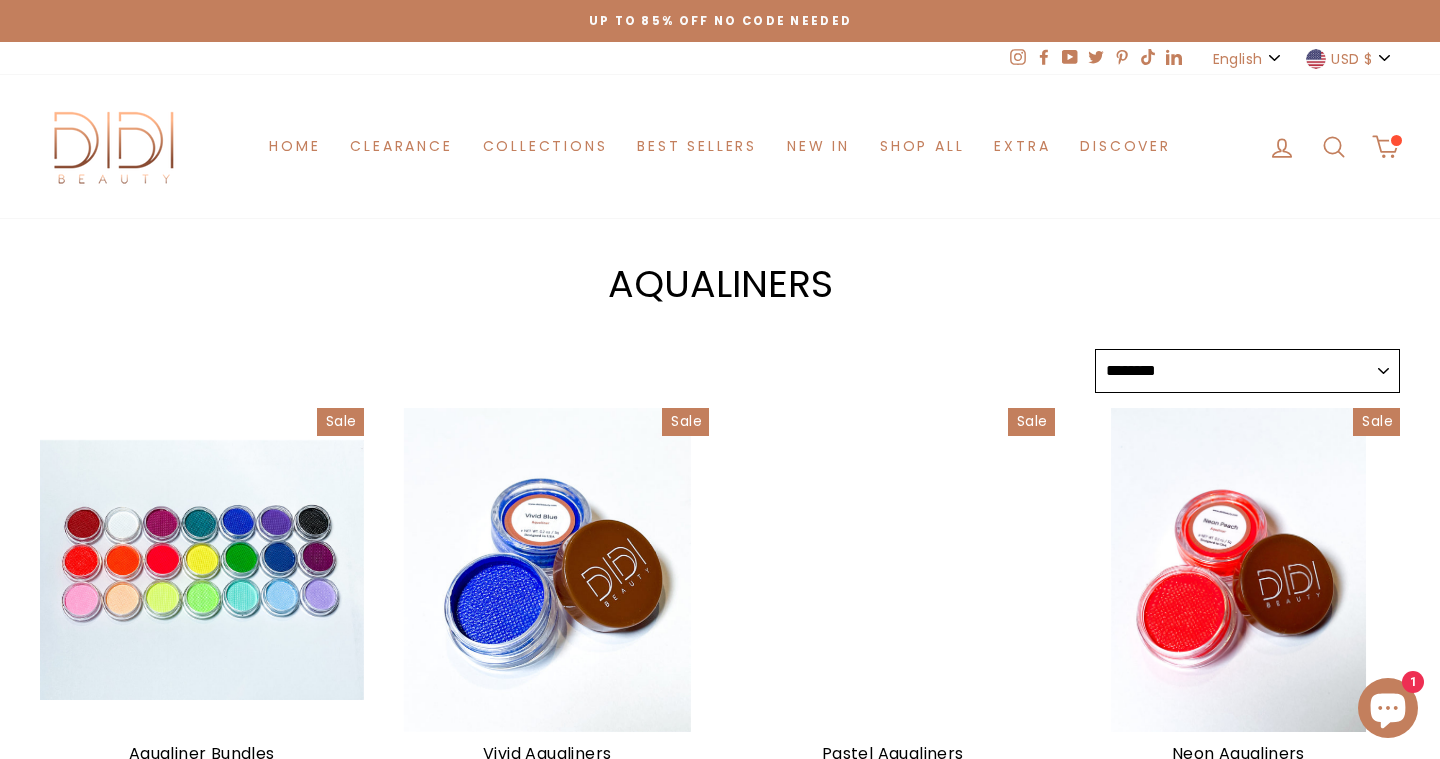 select on "******" 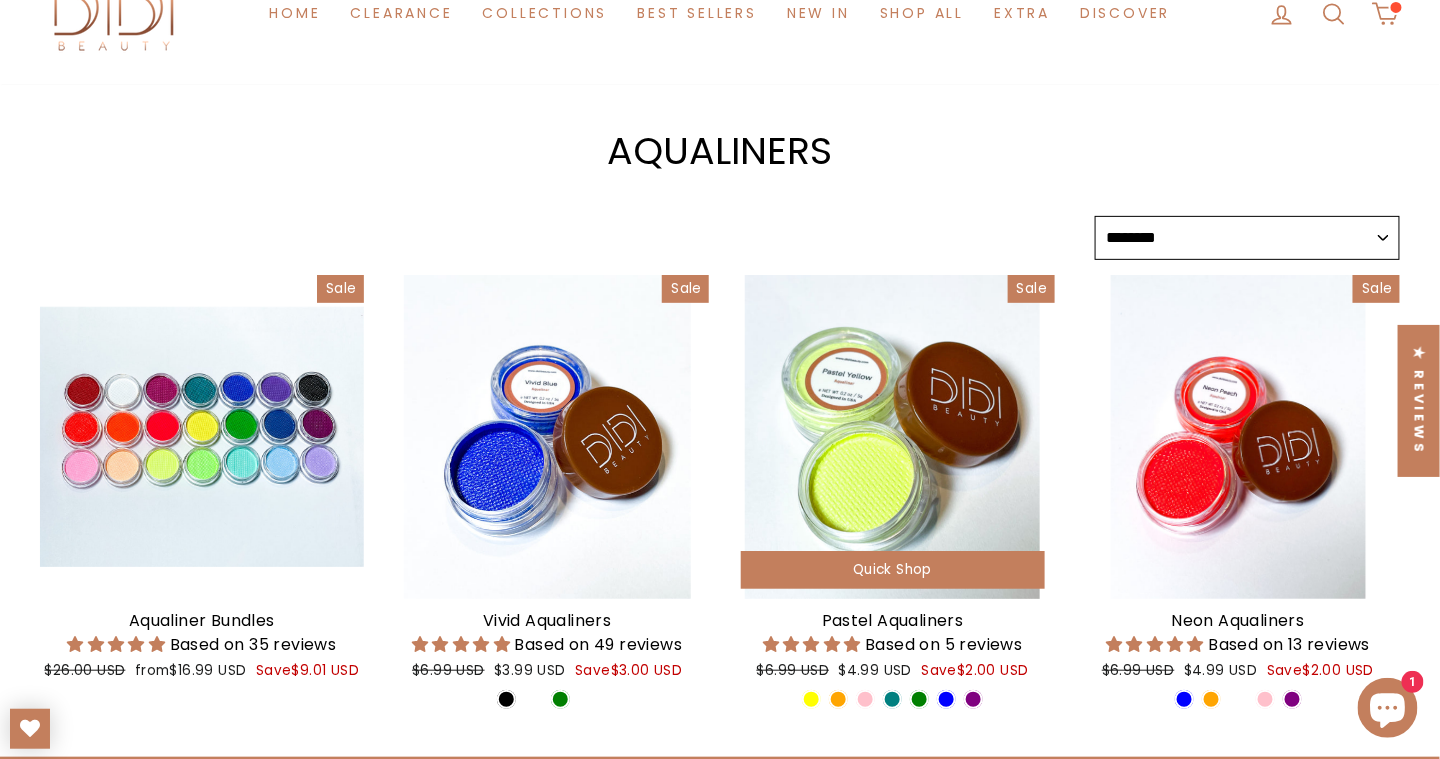scroll, scrollTop: 200, scrollLeft: 0, axis: vertical 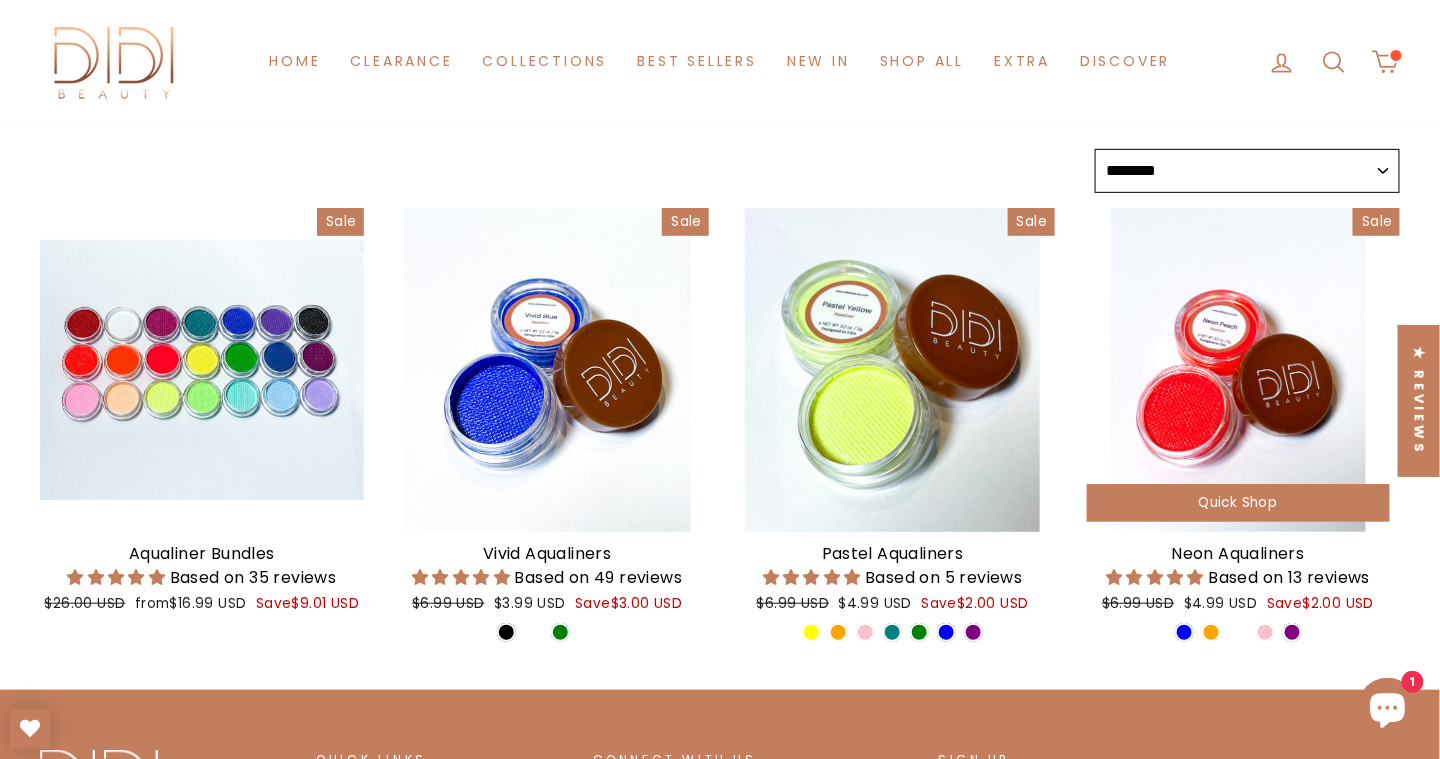 click at bounding box center (1239, 370) 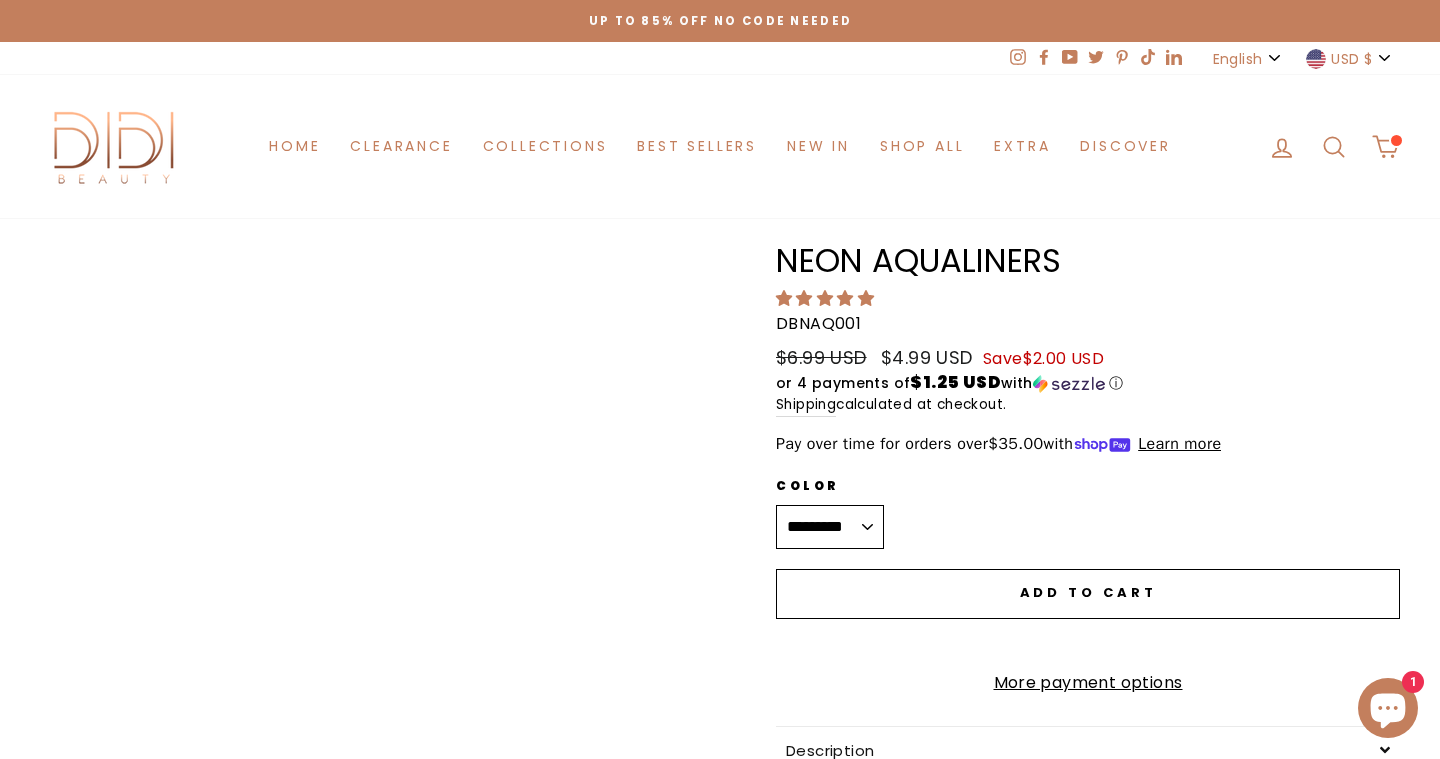 scroll, scrollTop: 0, scrollLeft: 0, axis: both 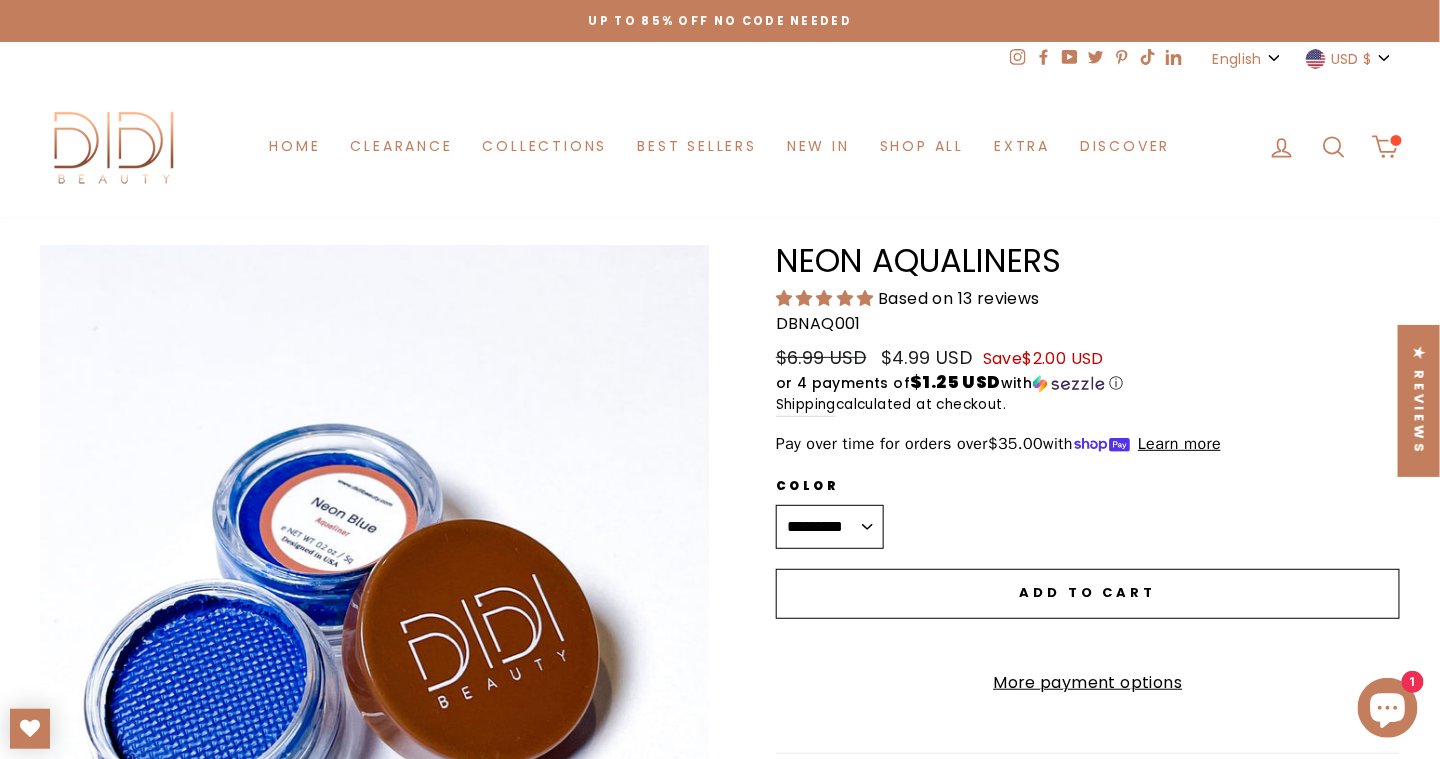 click on "**********" at bounding box center [830, 527] 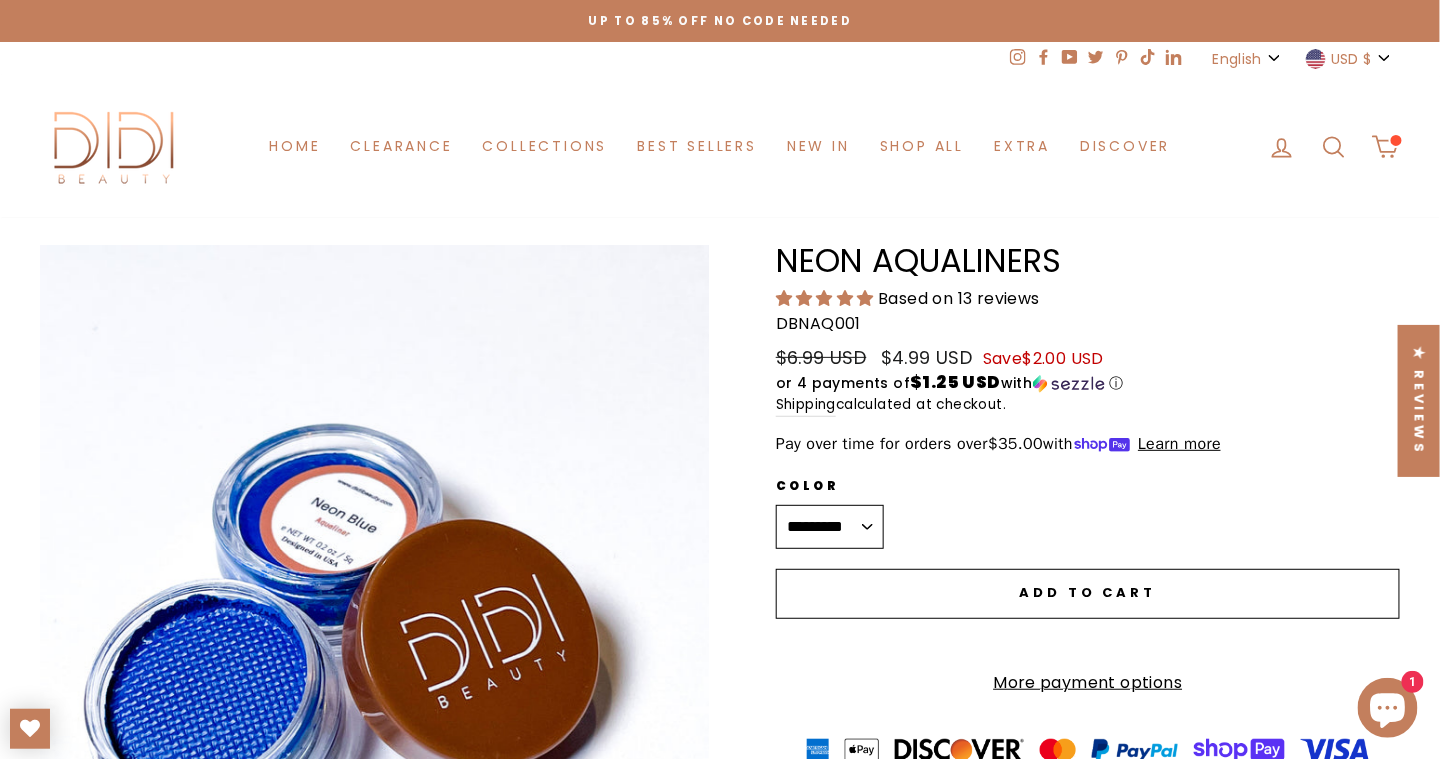 select on "**********" 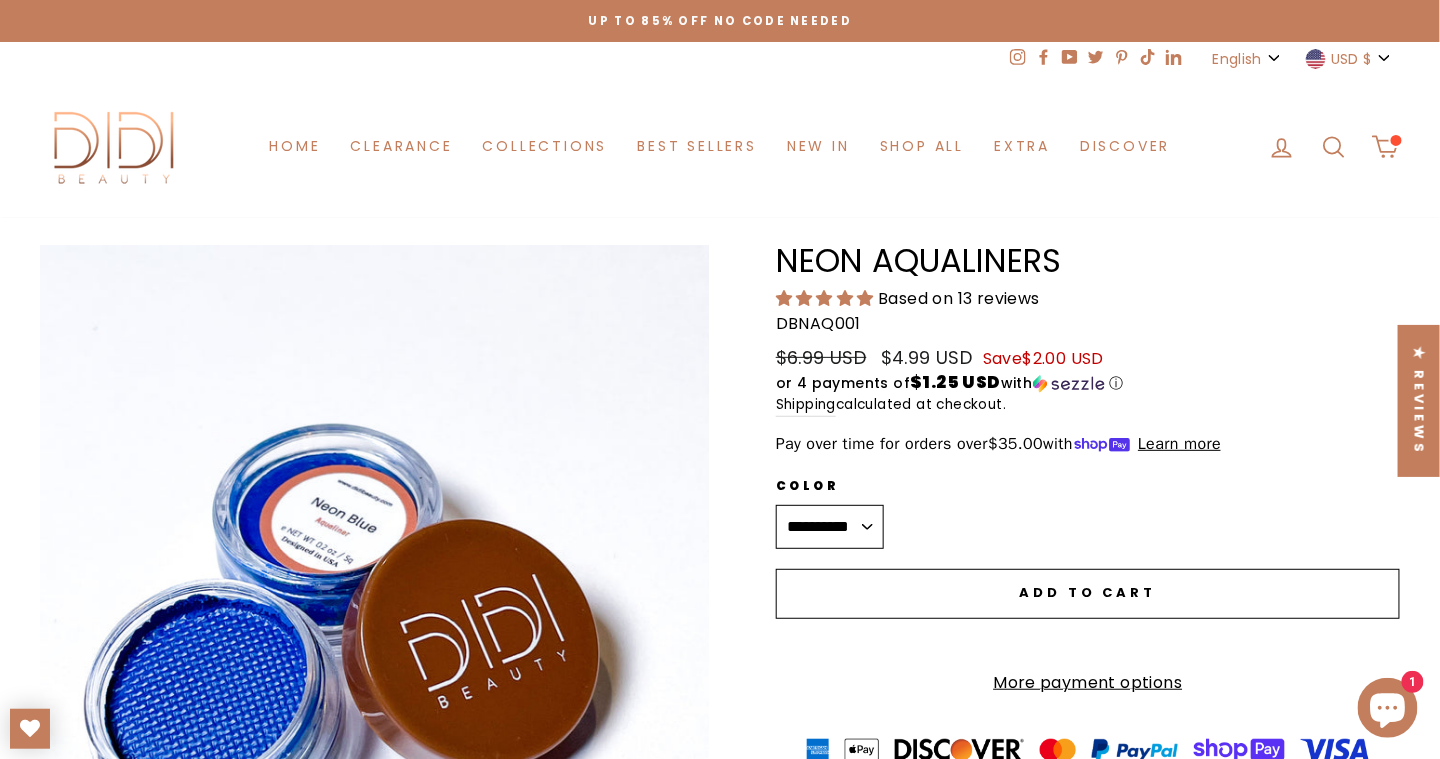 click on "**********" at bounding box center [830, 527] 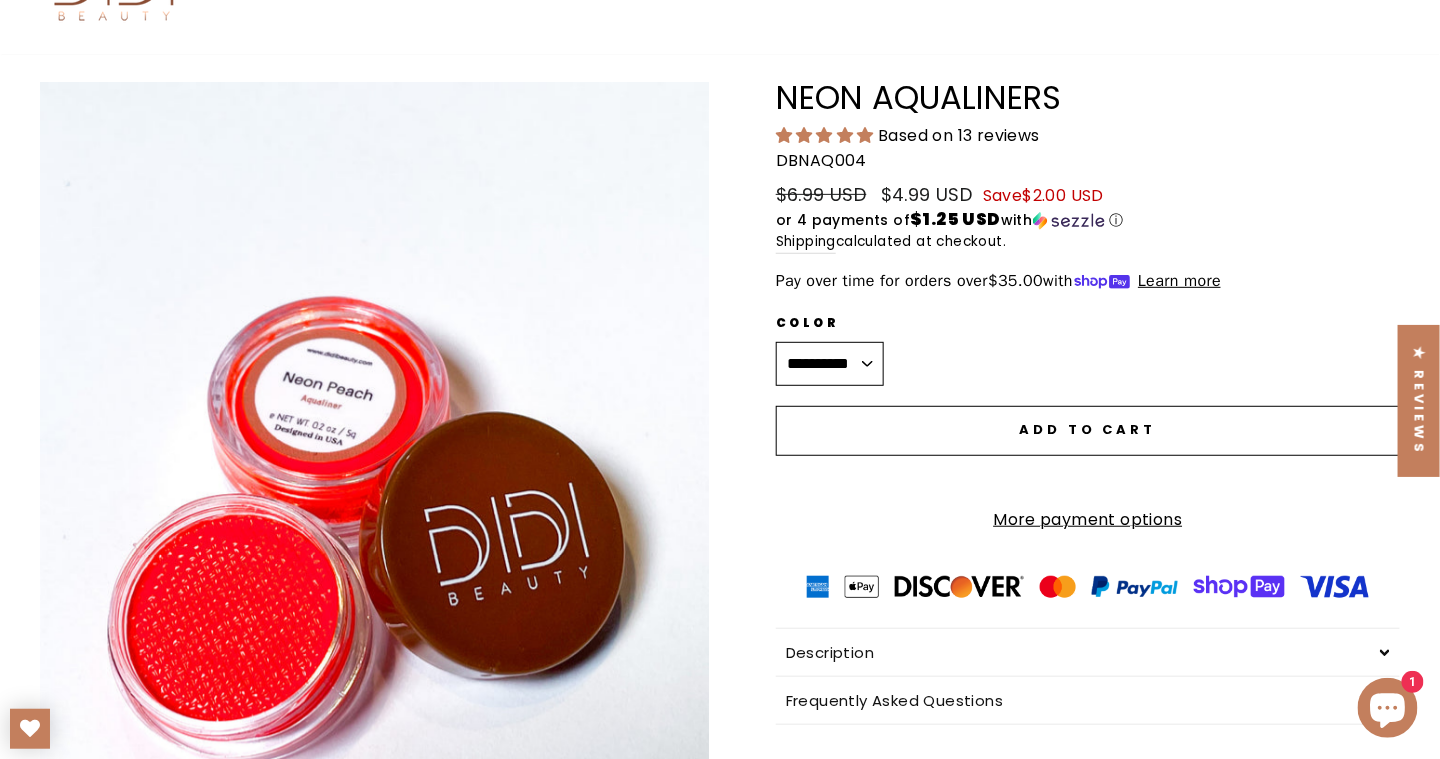 scroll, scrollTop: 200, scrollLeft: 0, axis: vertical 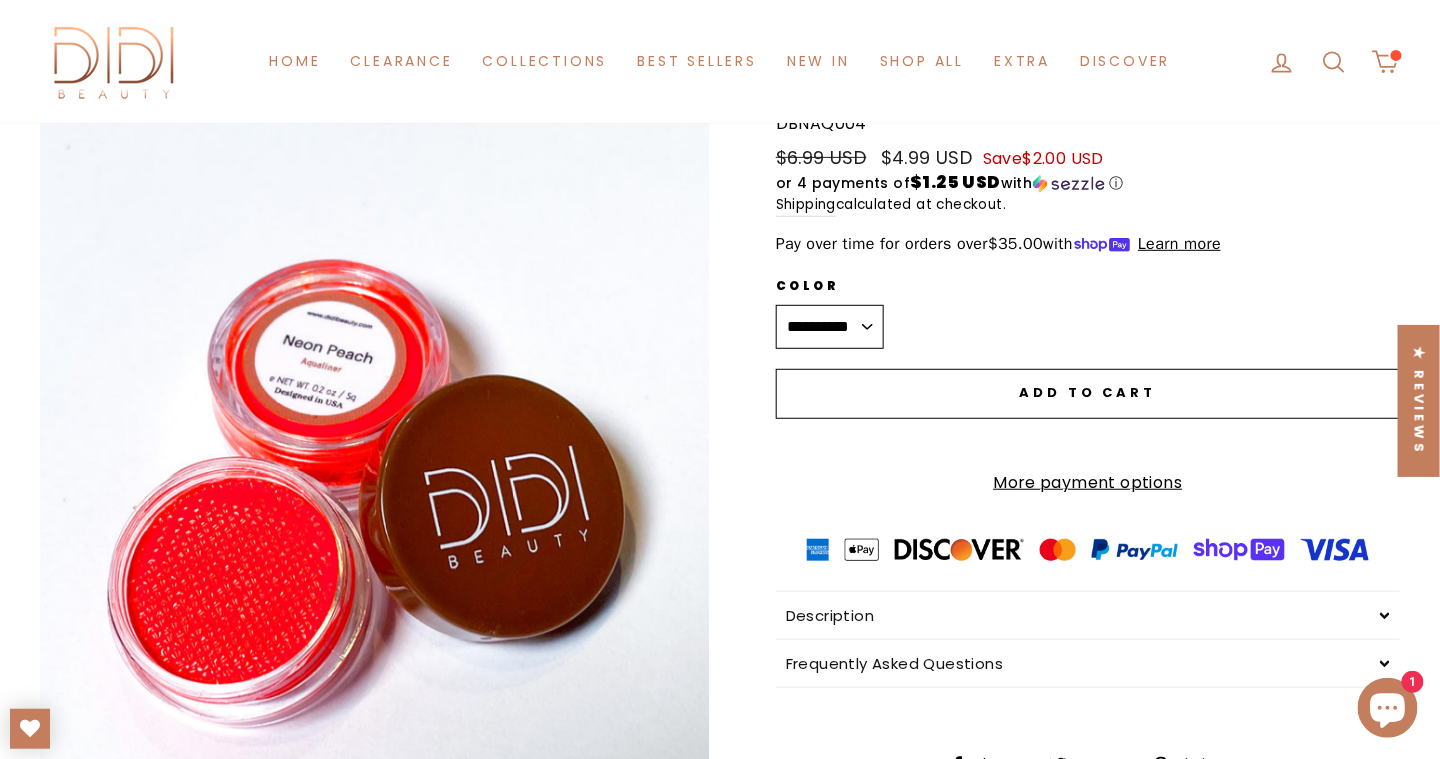 click on "Add to cart" at bounding box center [1088, 394] 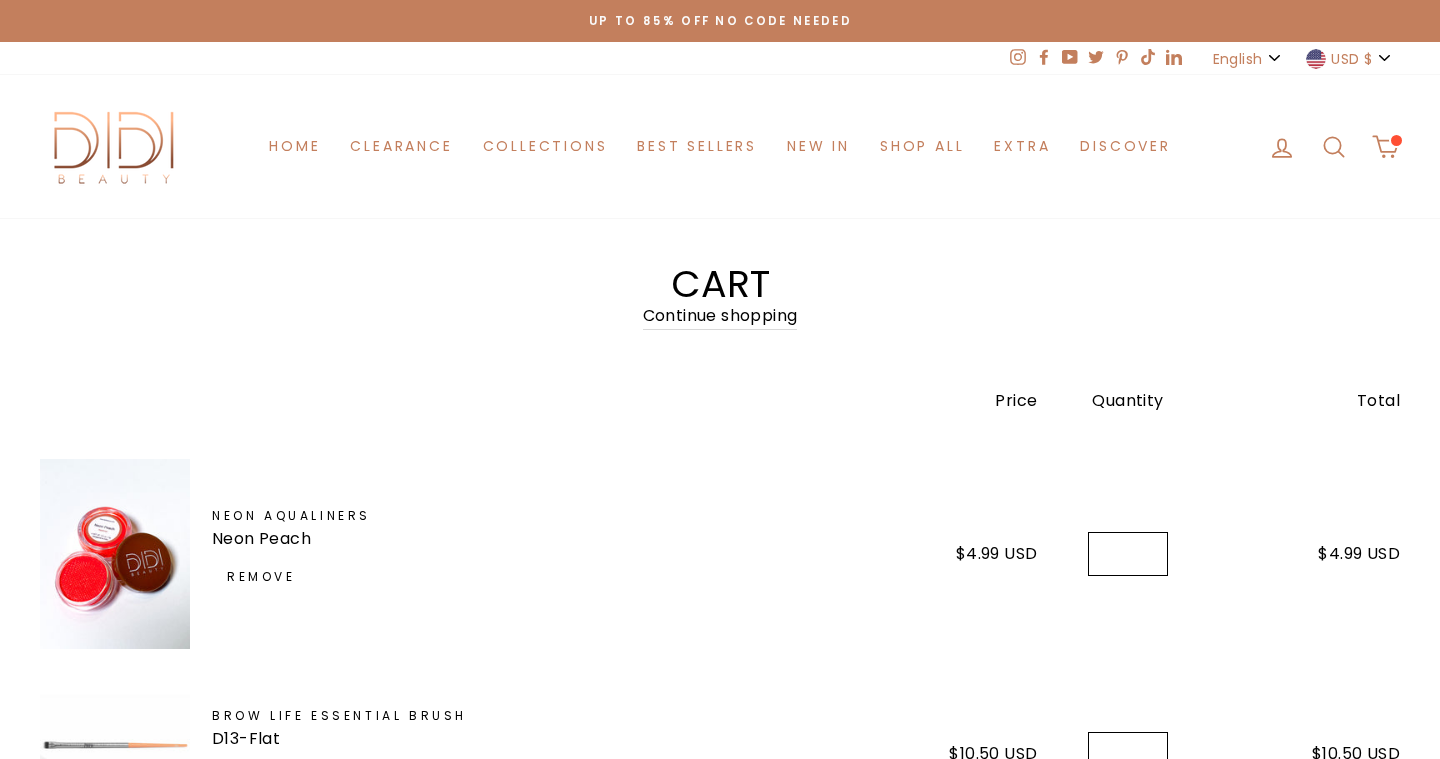 scroll, scrollTop: 0, scrollLeft: 0, axis: both 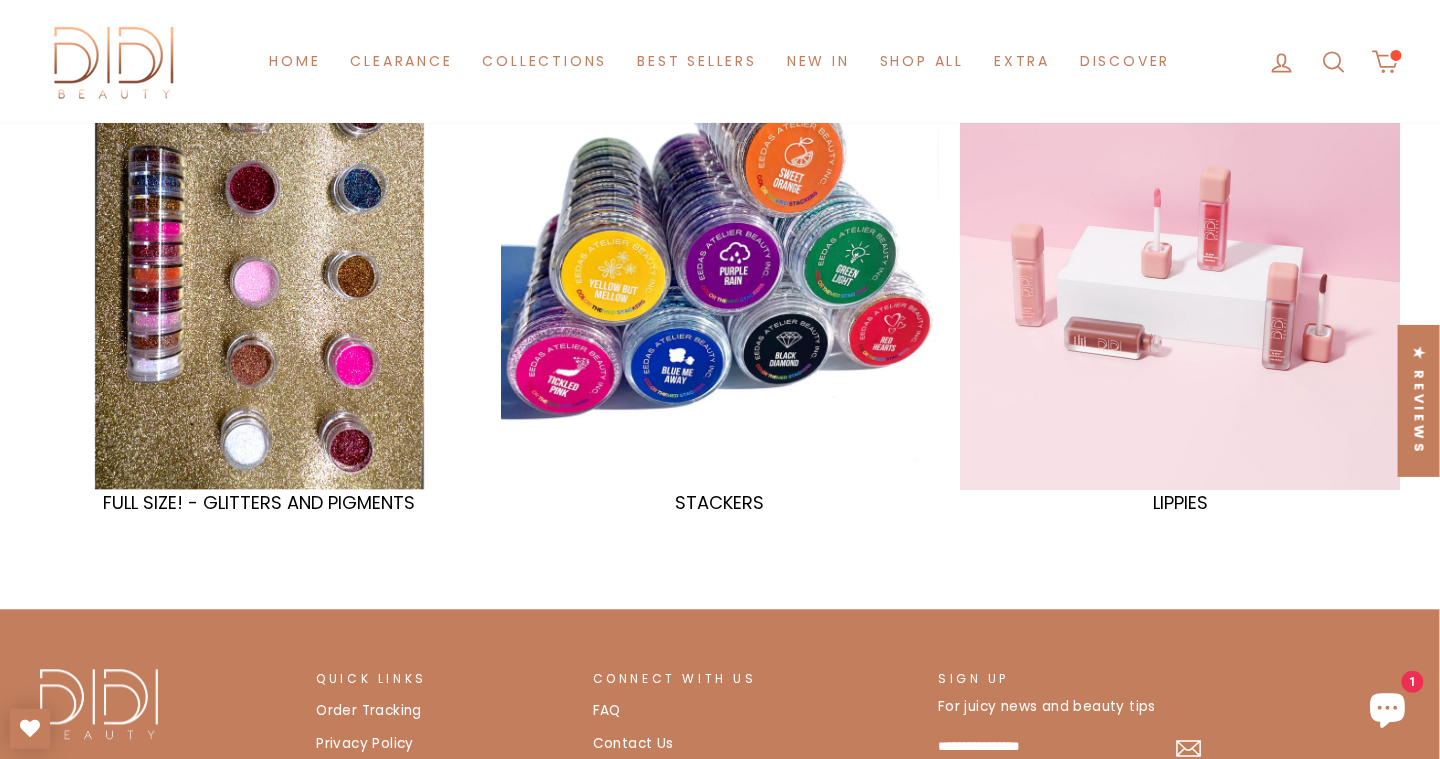 click at bounding box center [1181, 271] 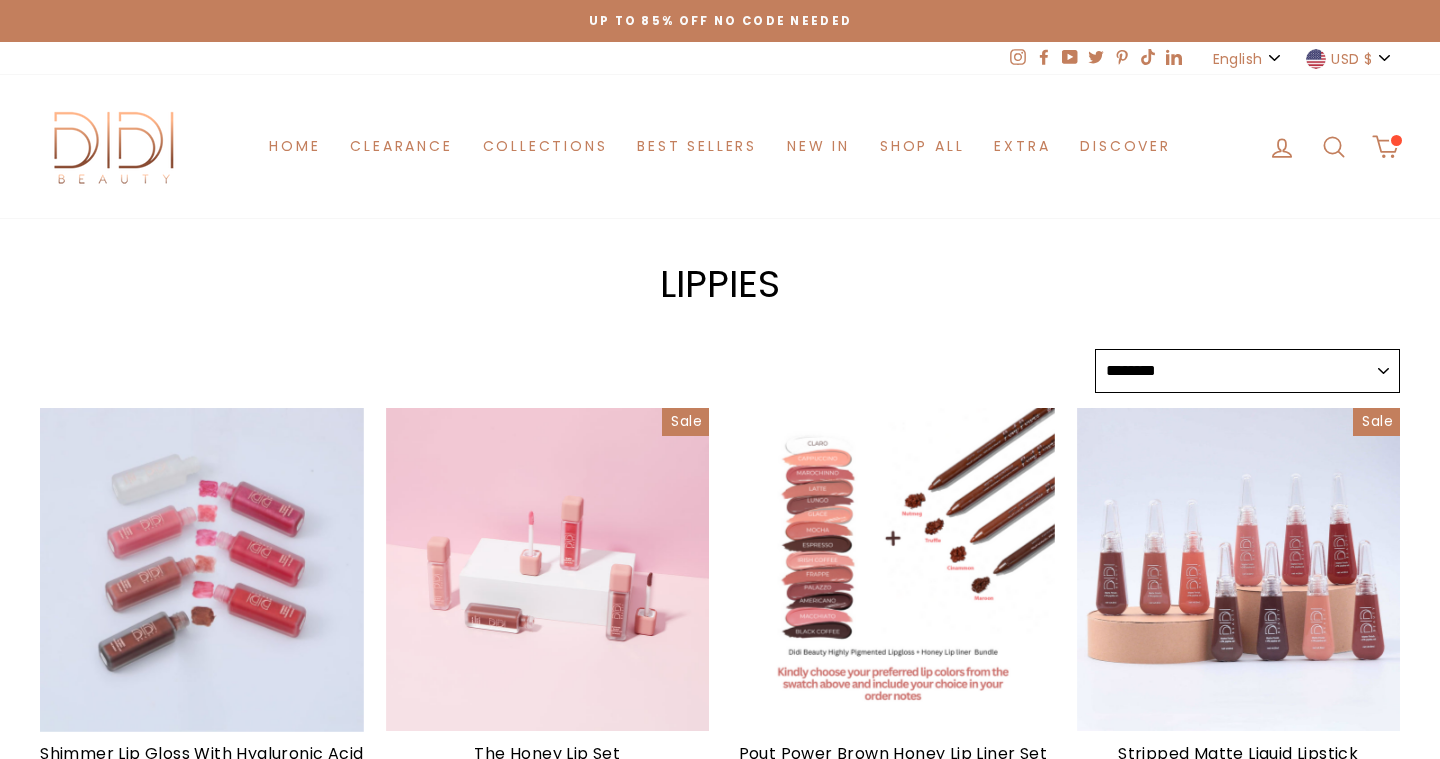 select on "******" 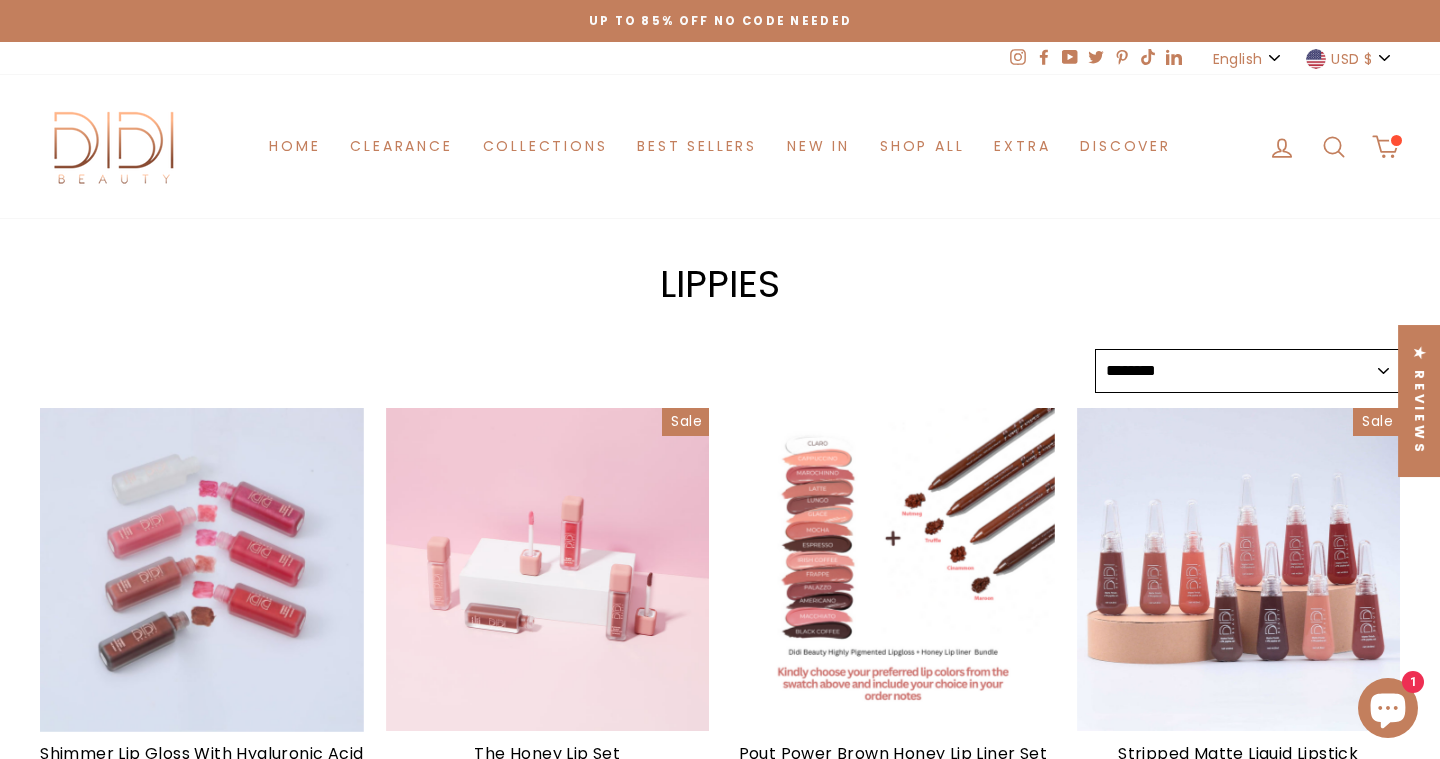 scroll, scrollTop: 0, scrollLeft: 0, axis: both 